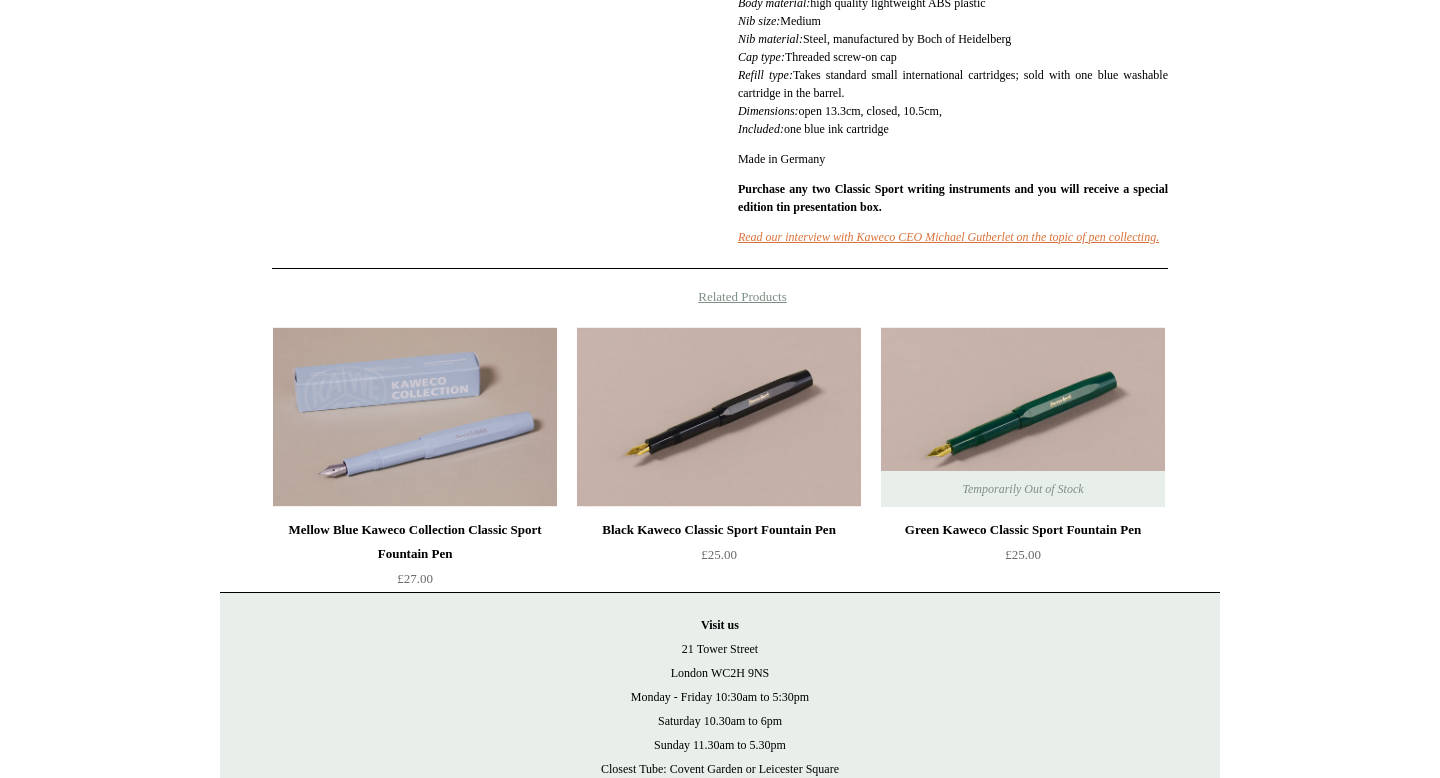 scroll, scrollTop: 1182, scrollLeft: 0, axis: vertical 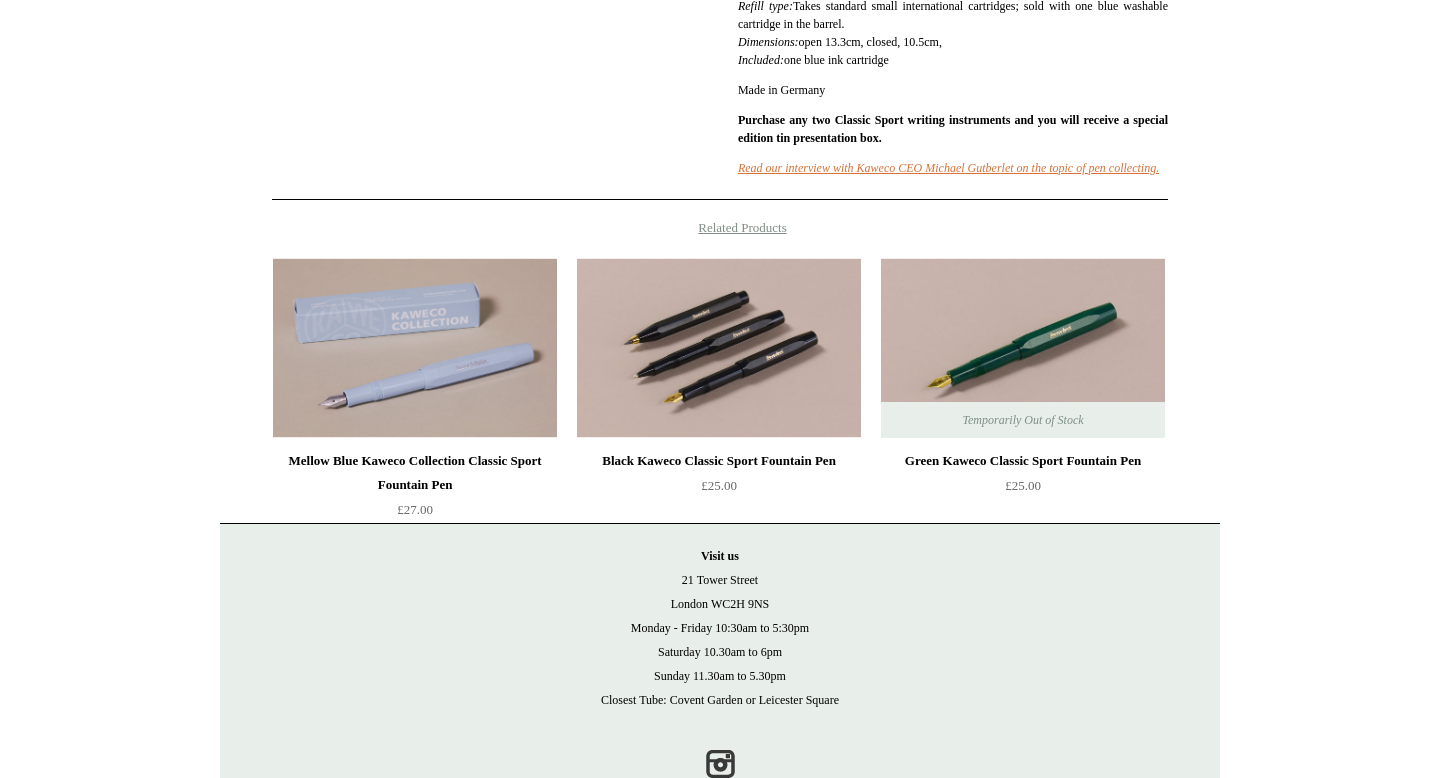 click at bounding box center (719, 348) 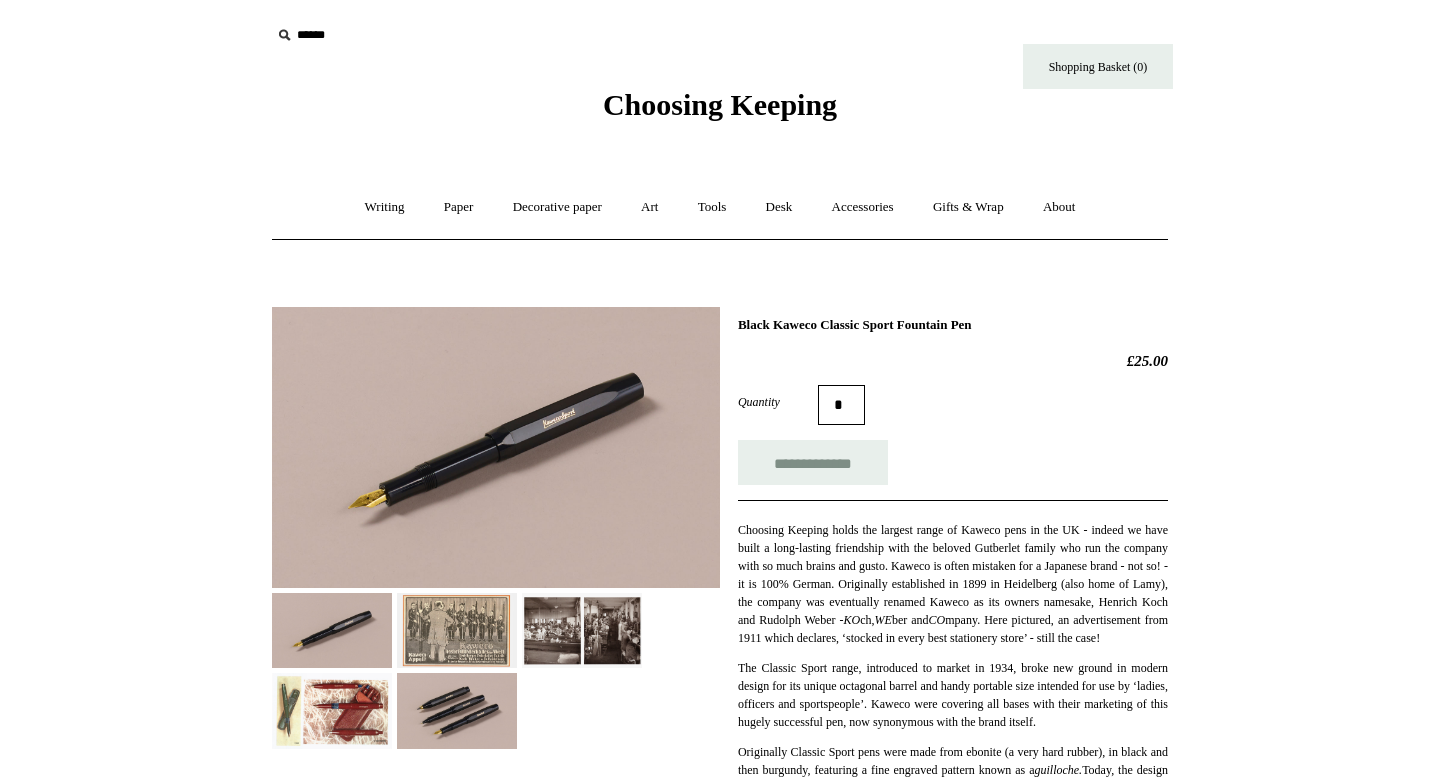scroll, scrollTop: 0, scrollLeft: 0, axis: both 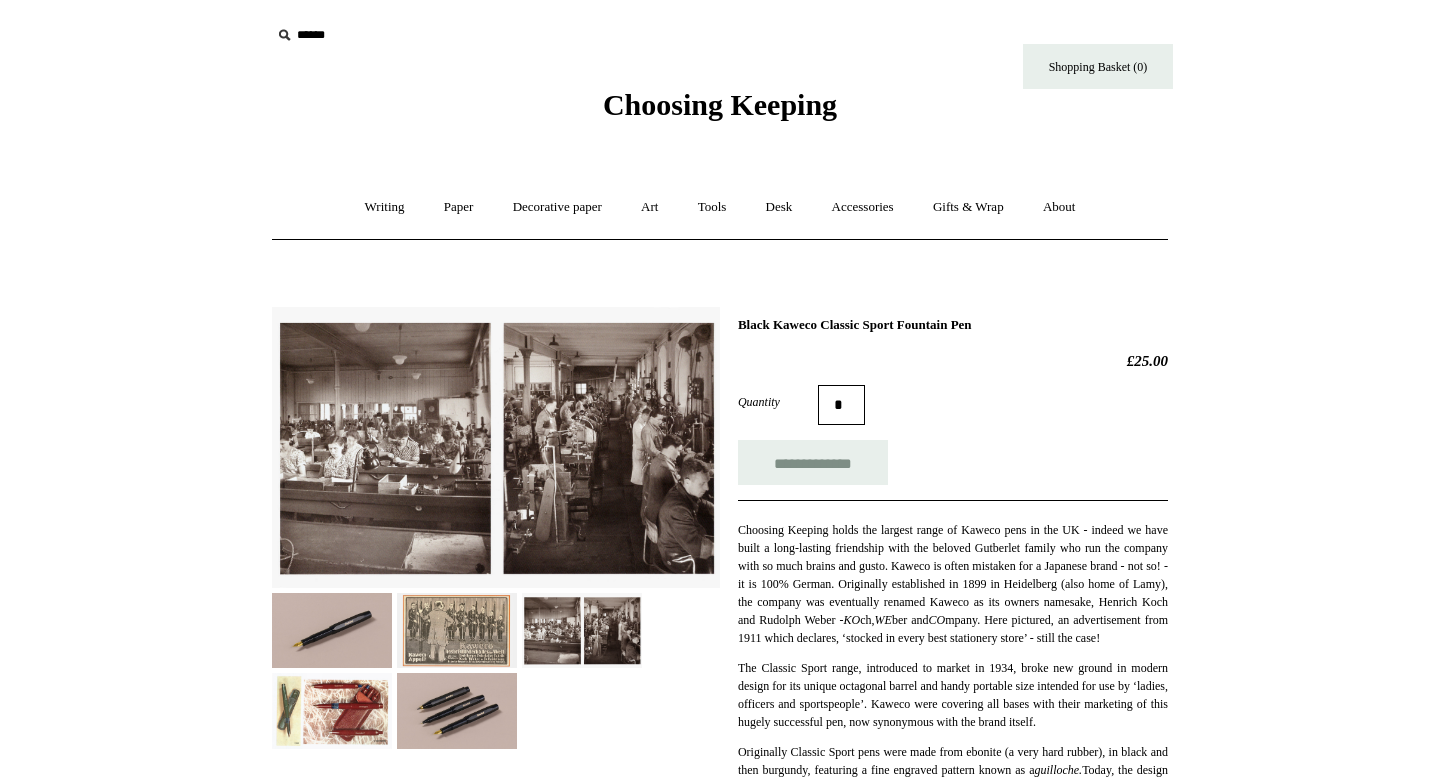 click at bounding box center [582, 630] 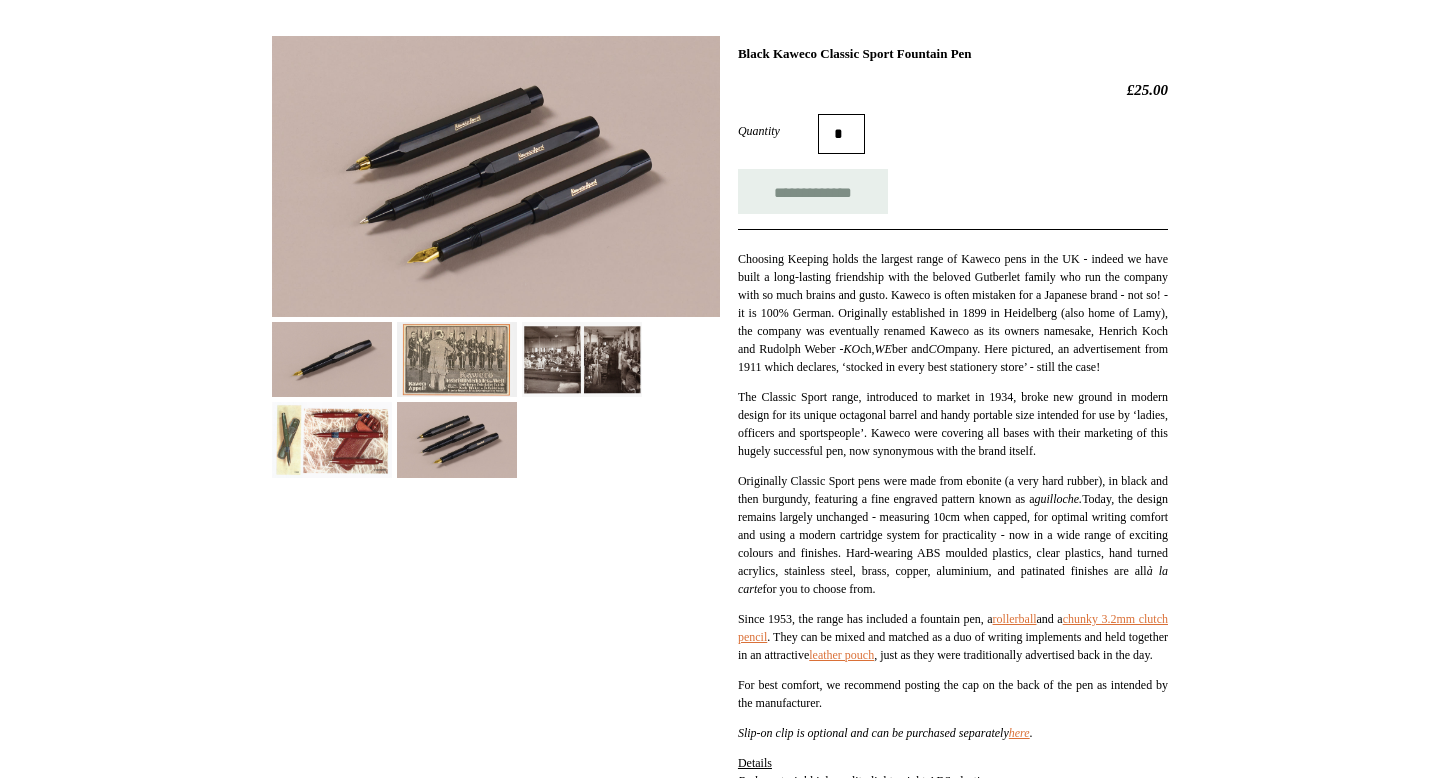 scroll, scrollTop: 0, scrollLeft: 0, axis: both 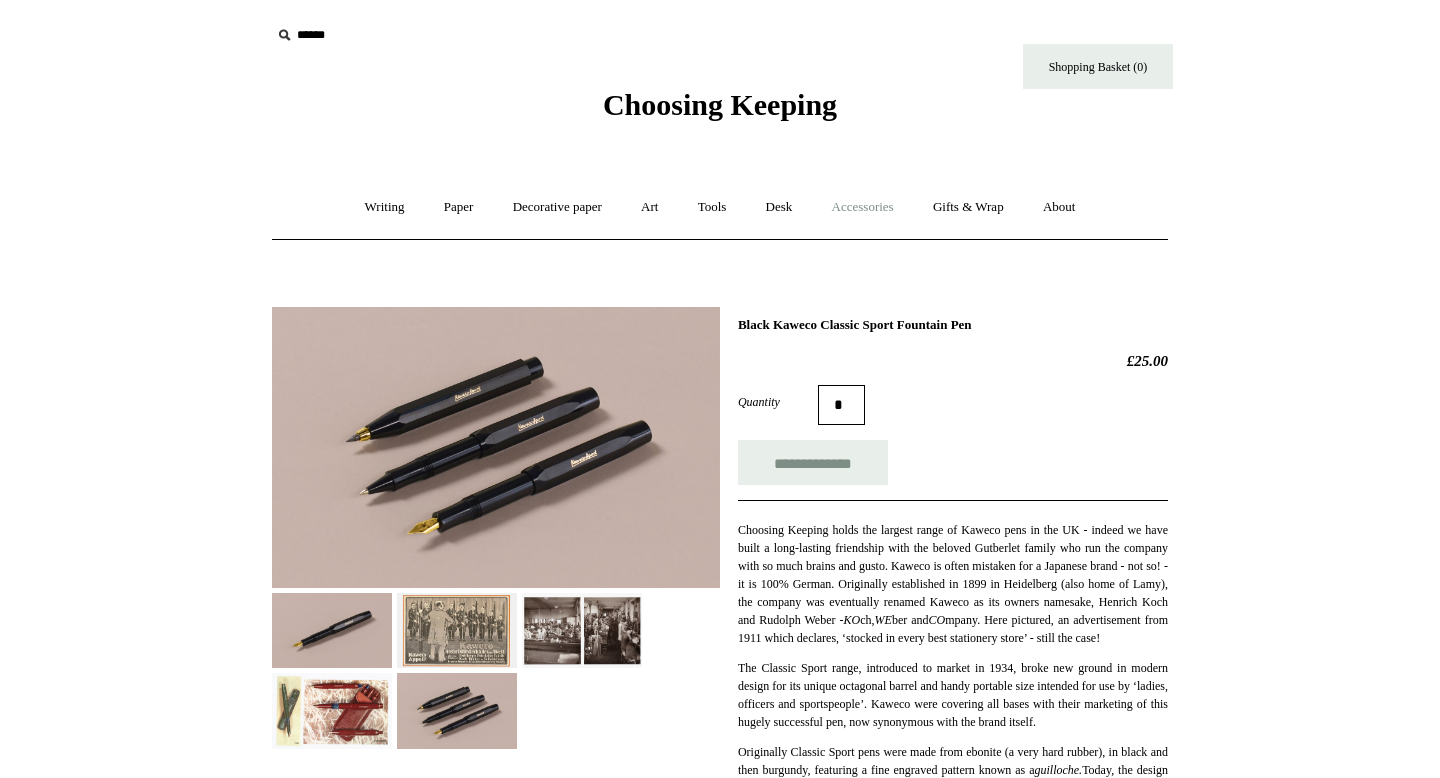 click on "Accessories +" at bounding box center (863, 207) 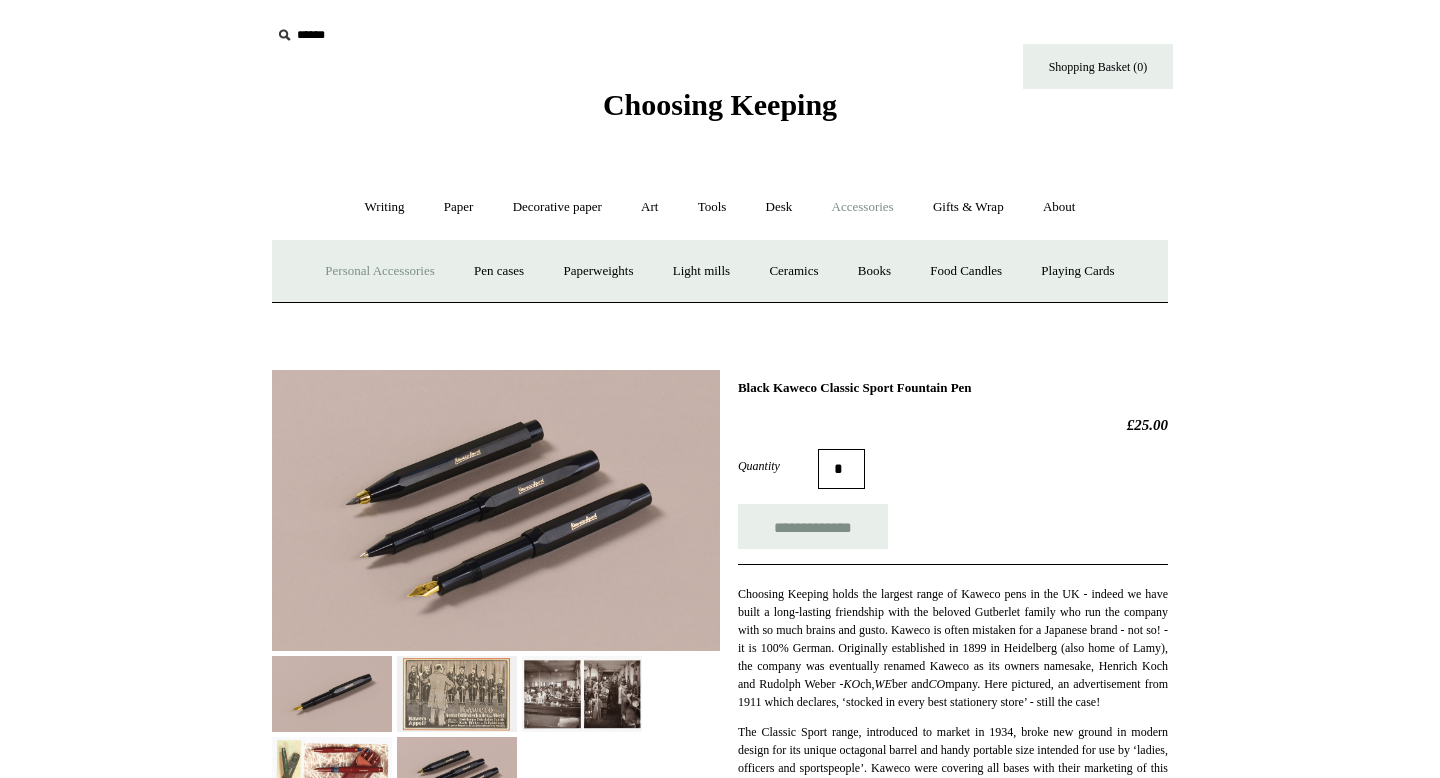click on "Personal Accessories +" at bounding box center [379, 271] 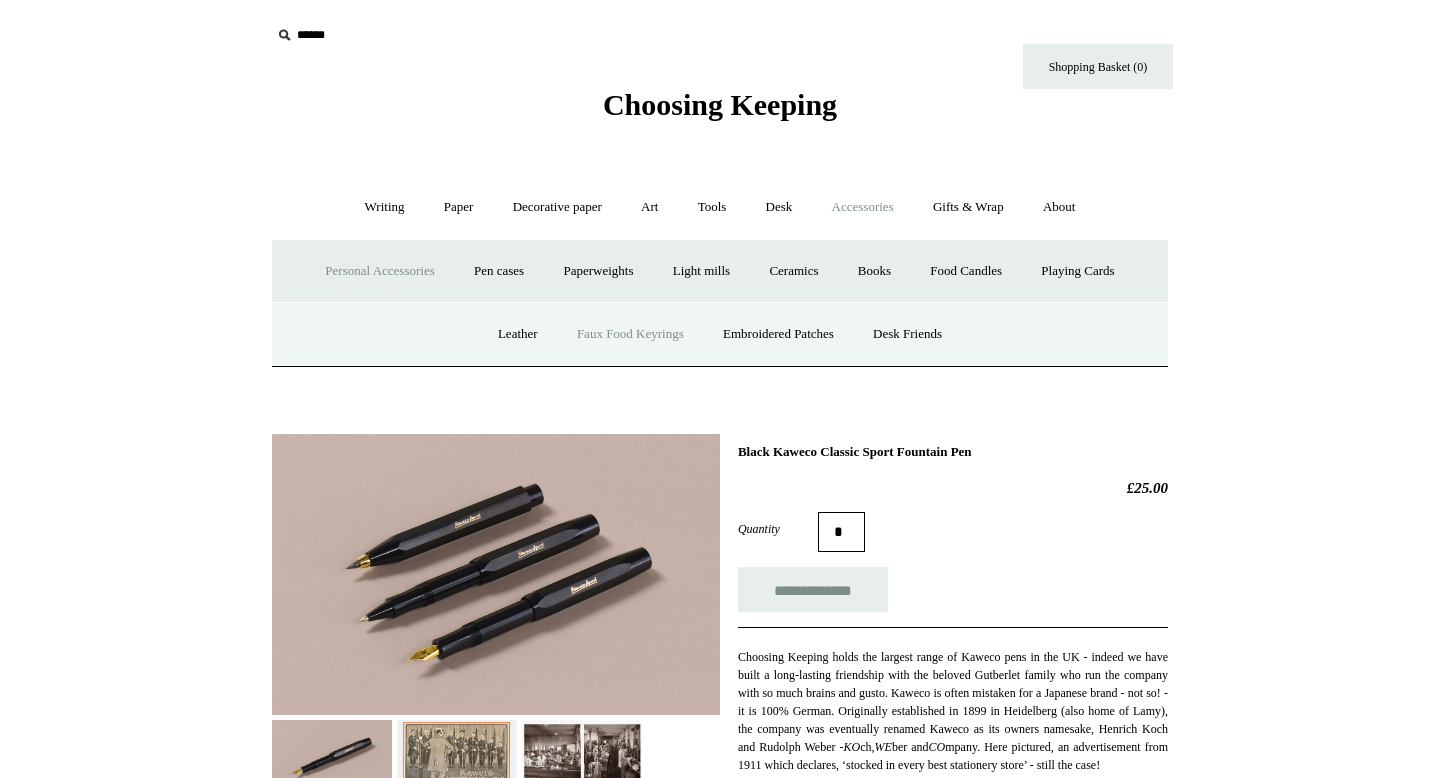click on "Faux Food Keyrings" at bounding box center (630, 334) 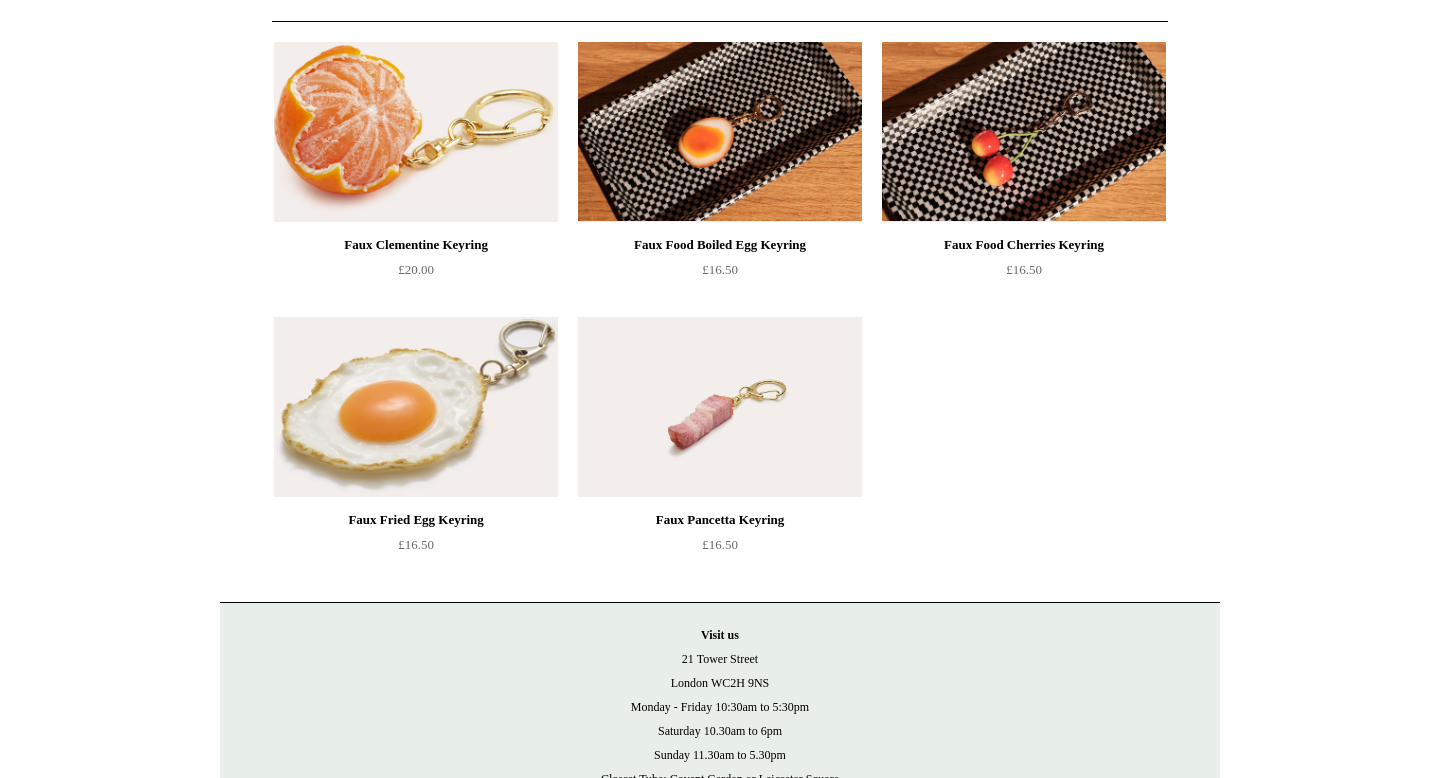 scroll, scrollTop: 0, scrollLeft: 0, axis: both 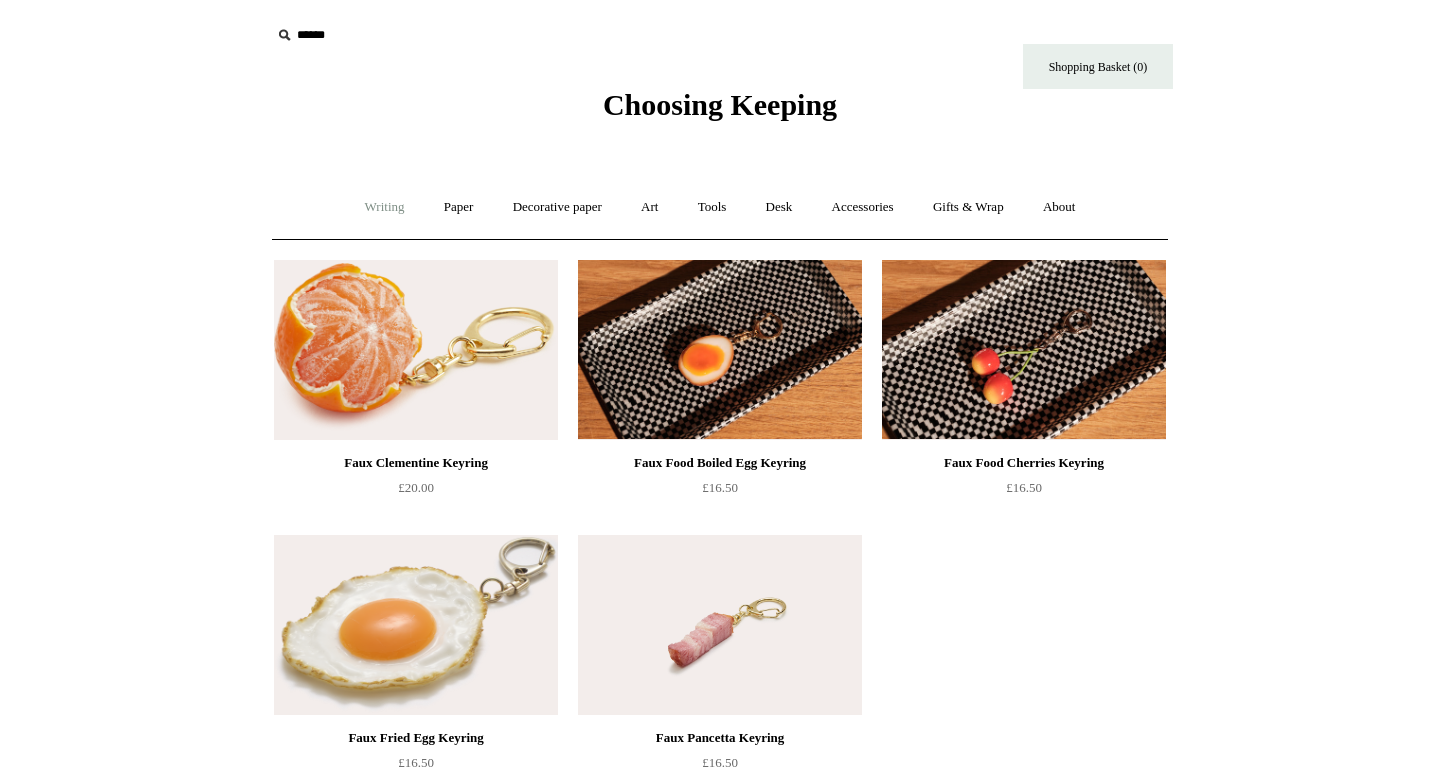 click on "Writing +" at bounding box center (385, 207) 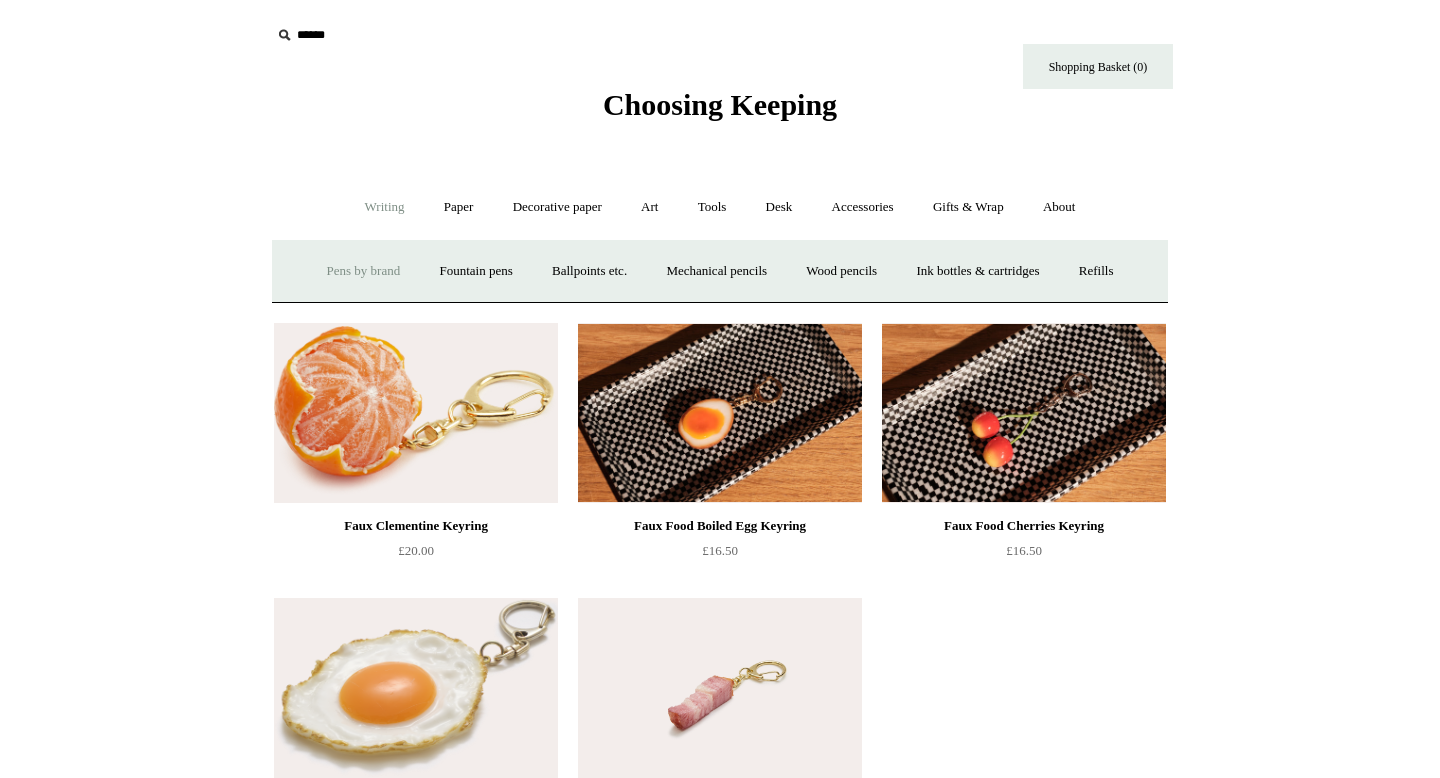 click on "Pens by brand +" at bounding box center [364, 271] 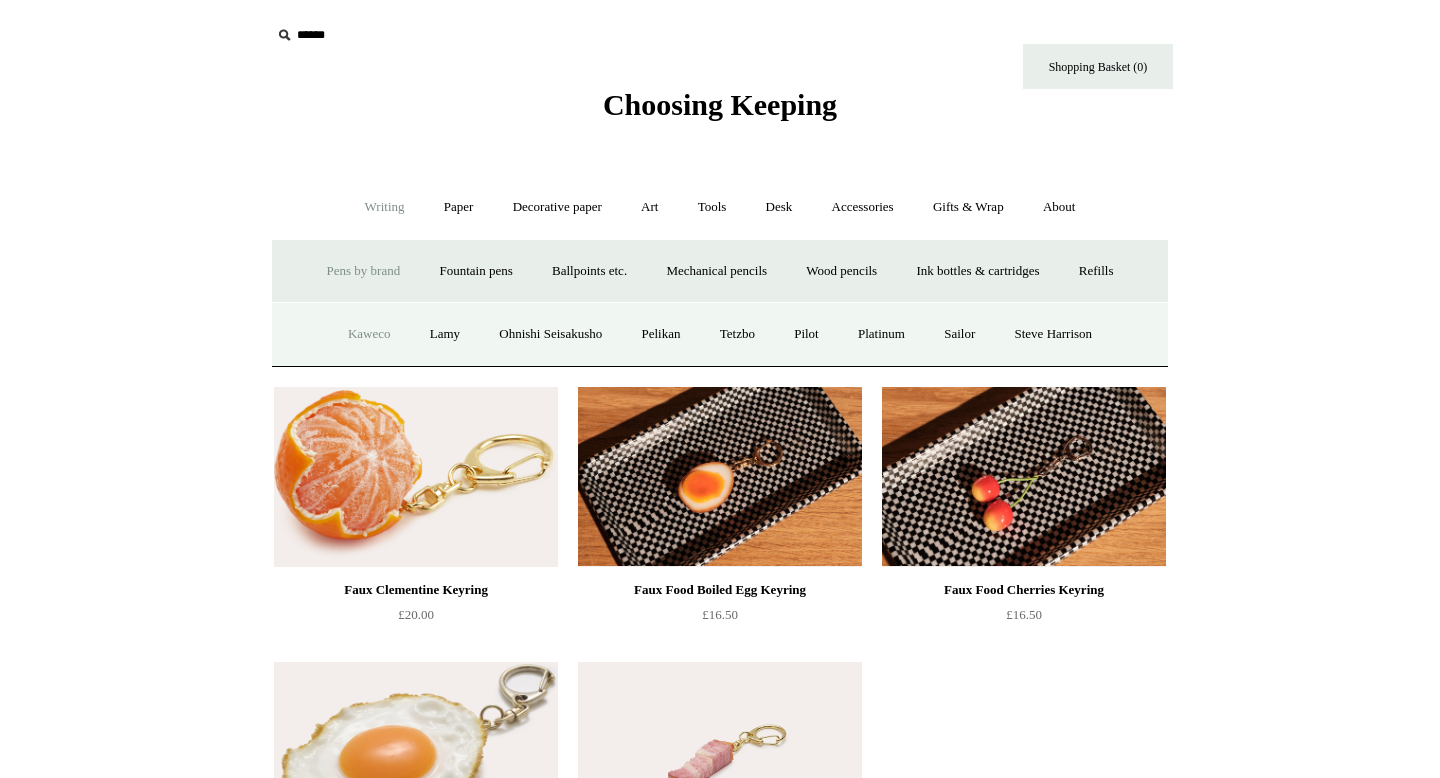 click on "Kaweco" at bounding box center [369, 334] 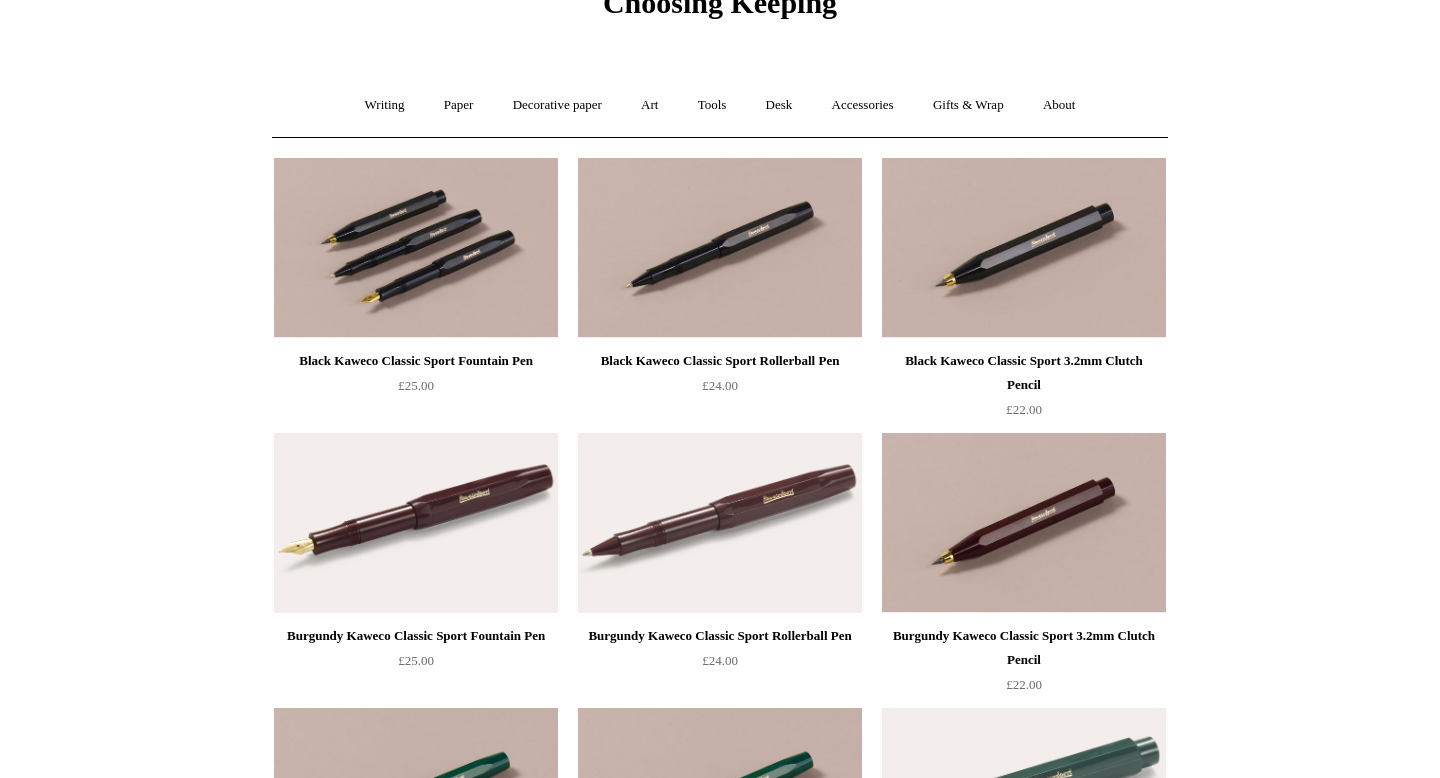 scroll, scrollTop: 104, scrollLeft: 0, axis: vertical 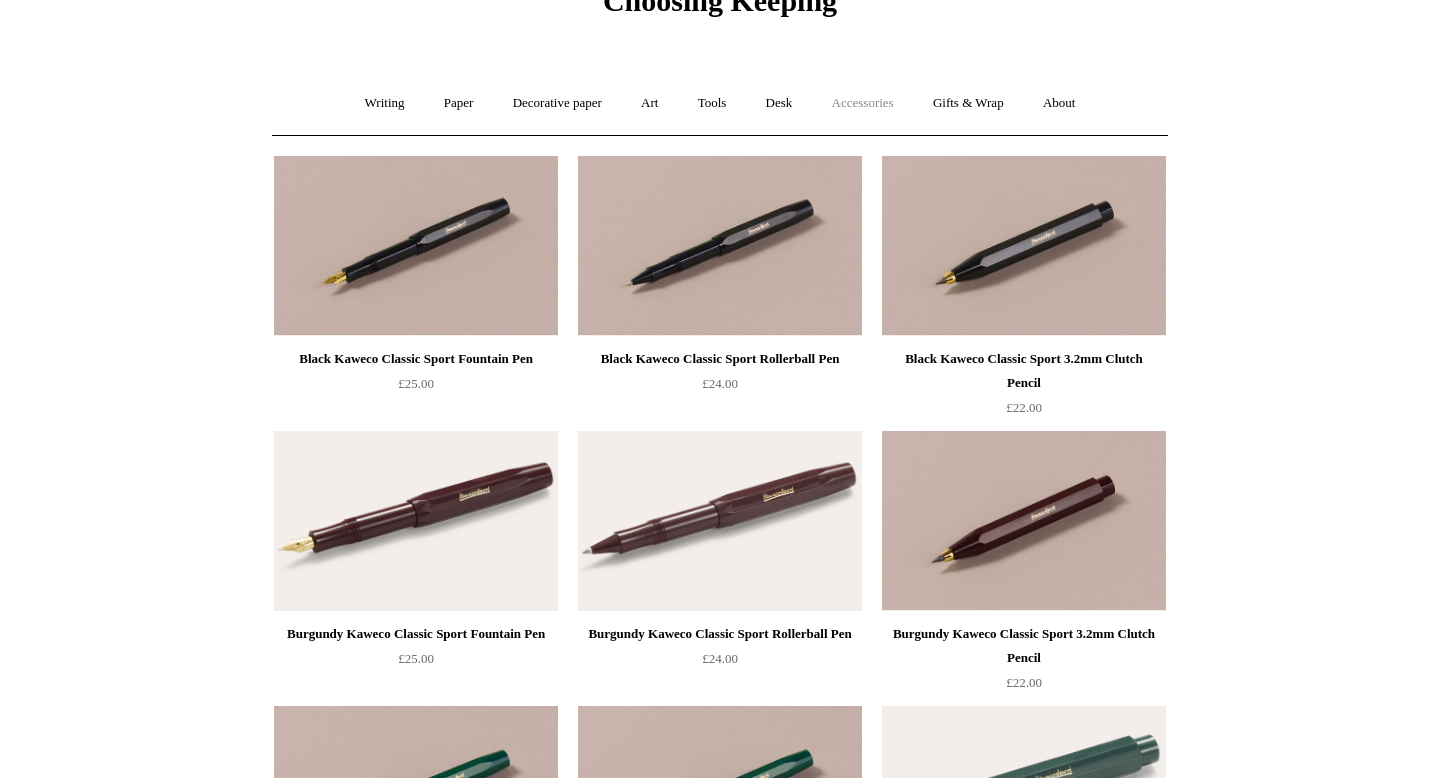 click on "Accessories +" at bounding box center [863, 103] 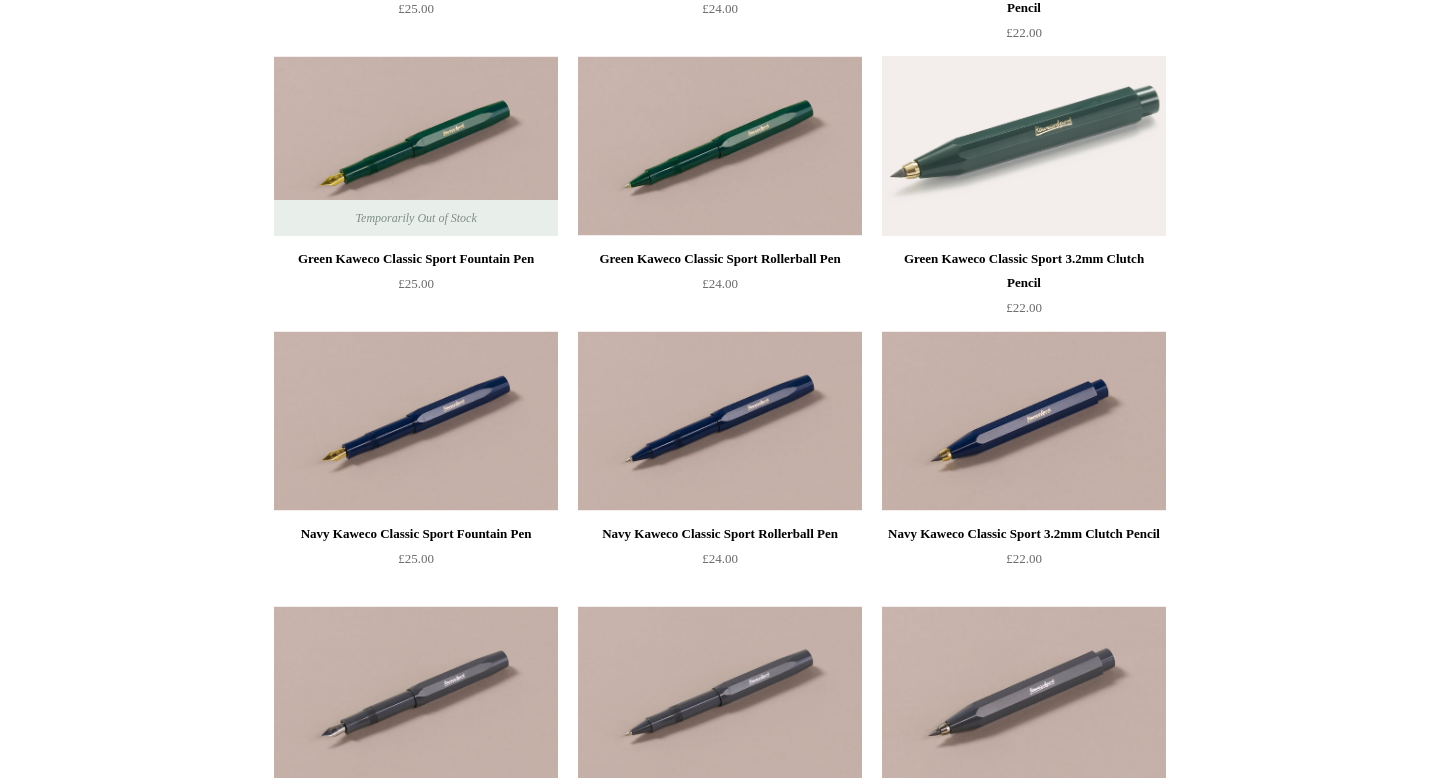 scroll, scrollTop: 994, scrollLeft: 0, axis: vertical 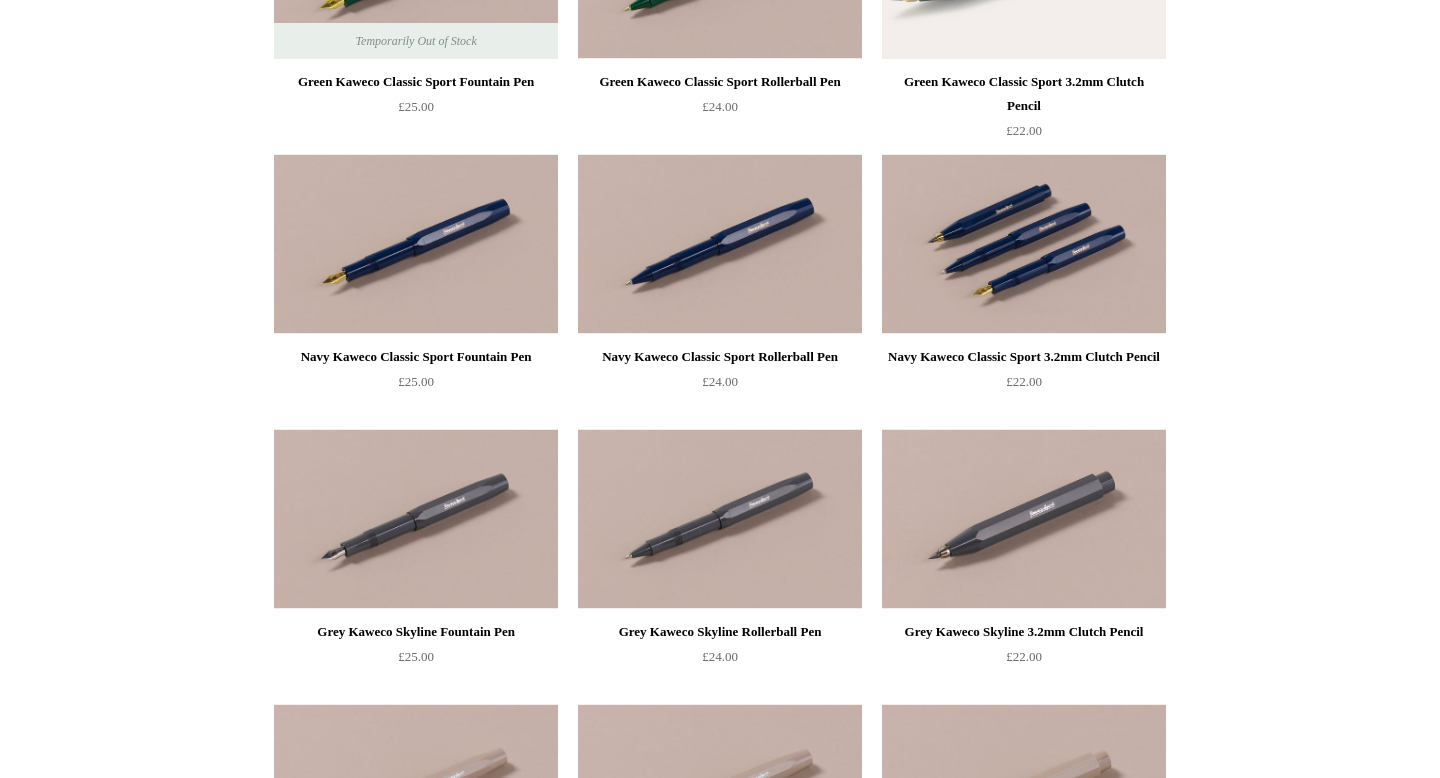 click at bounding box center [1024, 244] 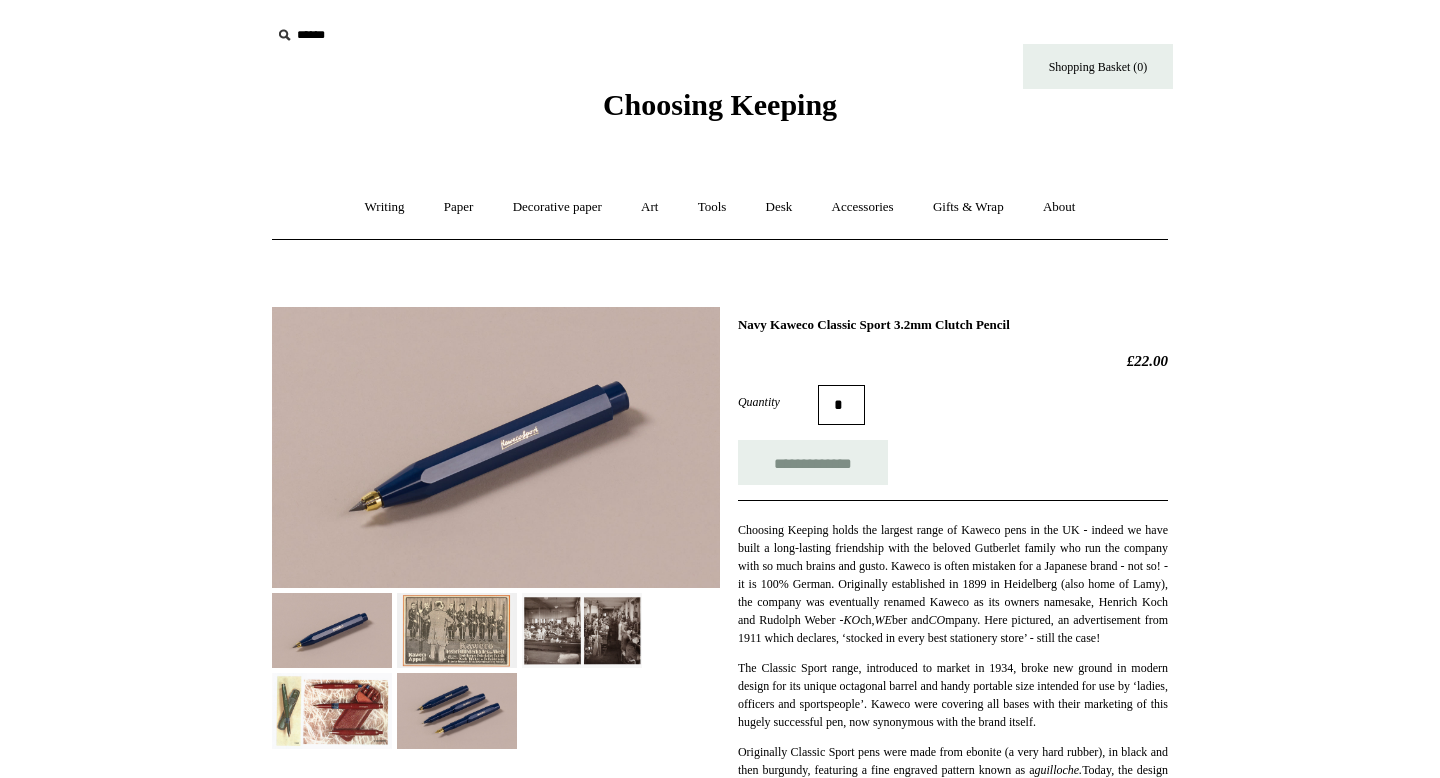 scroll, scrollTop: 23, scrollLeft: 0, axis: vertical 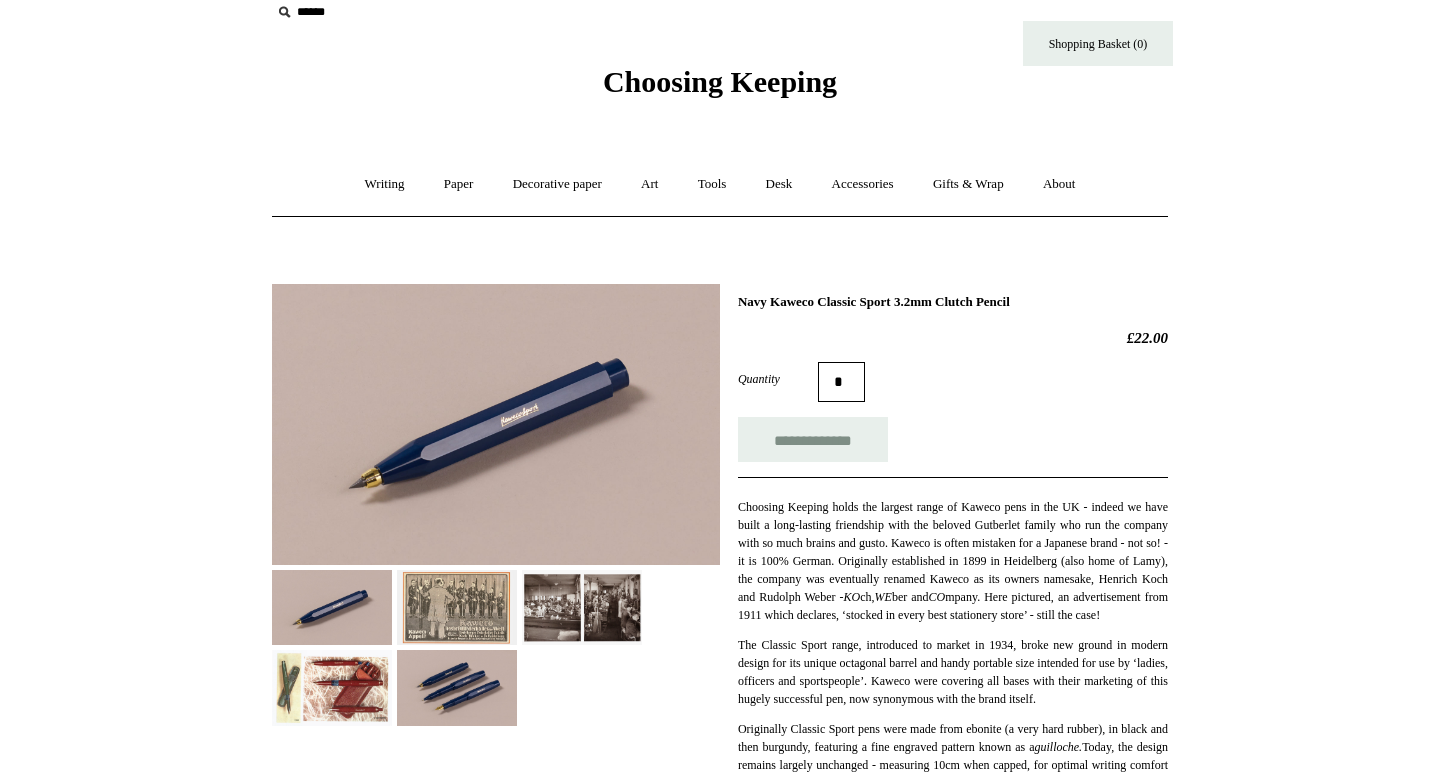 click at bounding box center [582, 607] 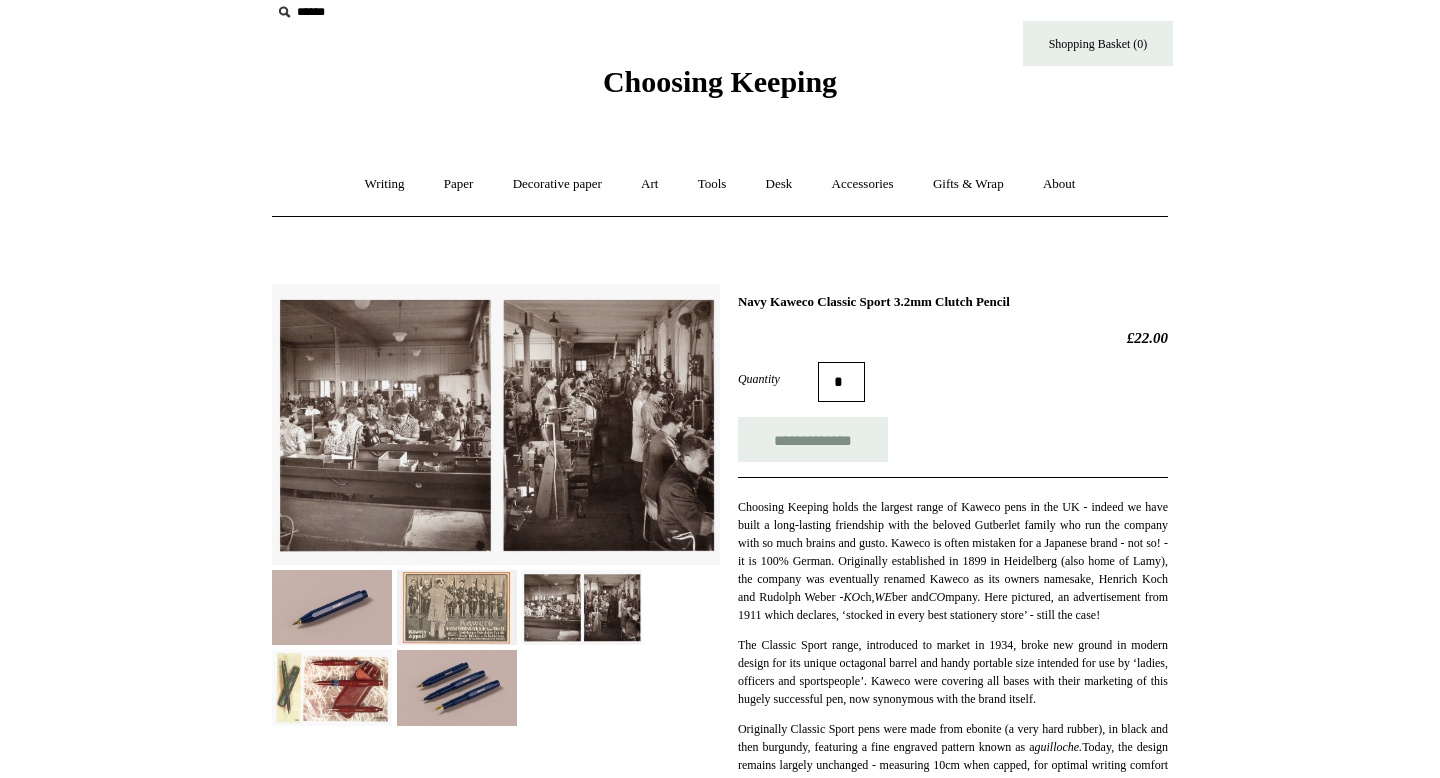 click at bounding box center (457, 607) 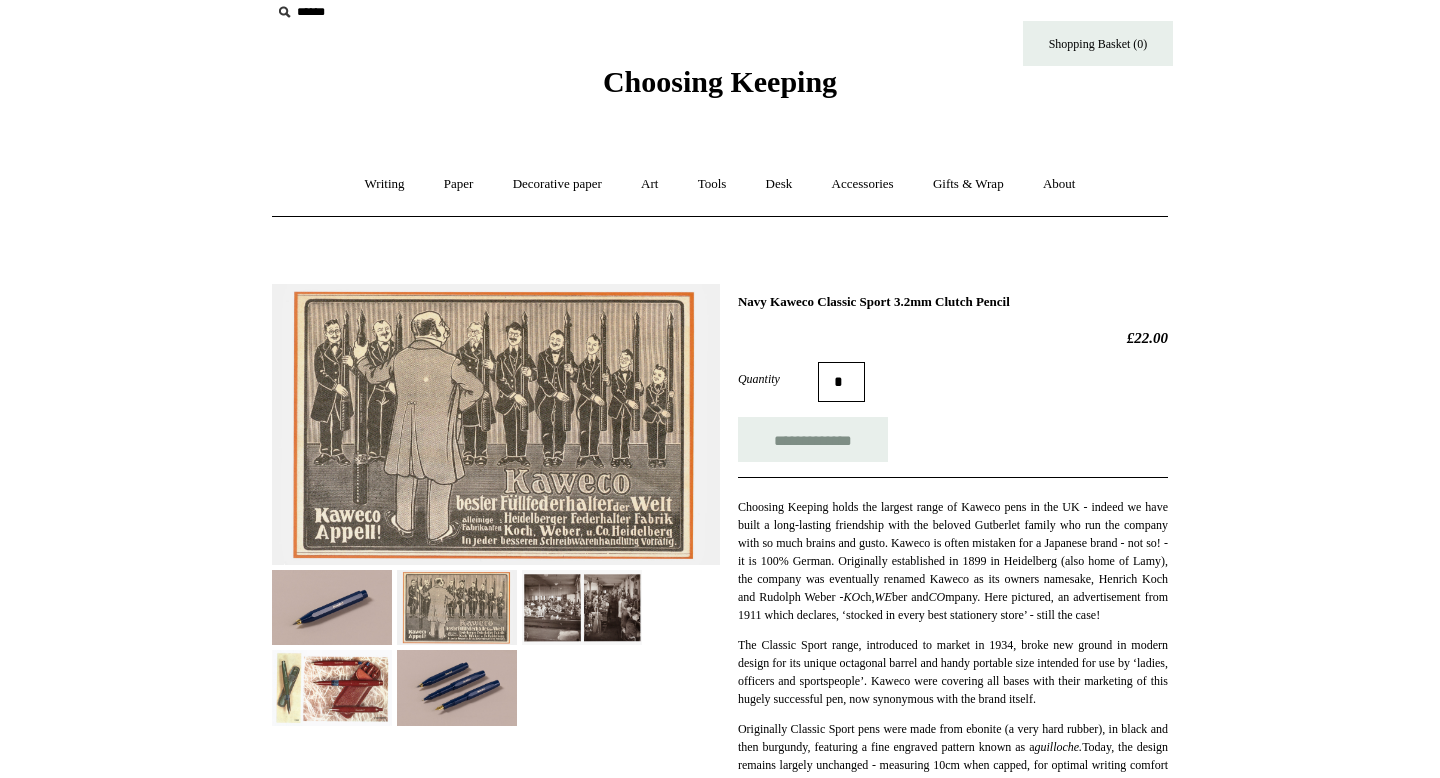 click at bounding box center [457, 687] 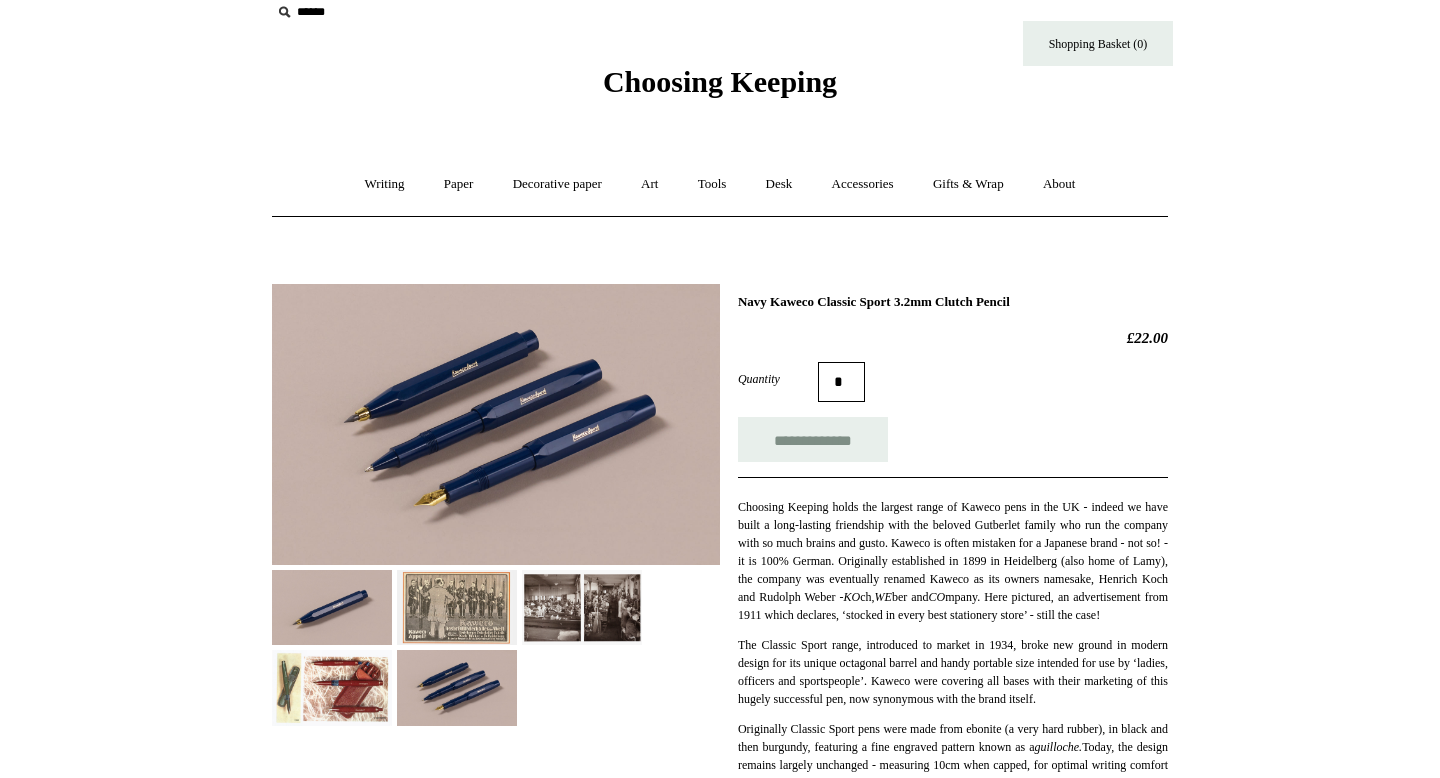 click at bounding box center (332, 607) 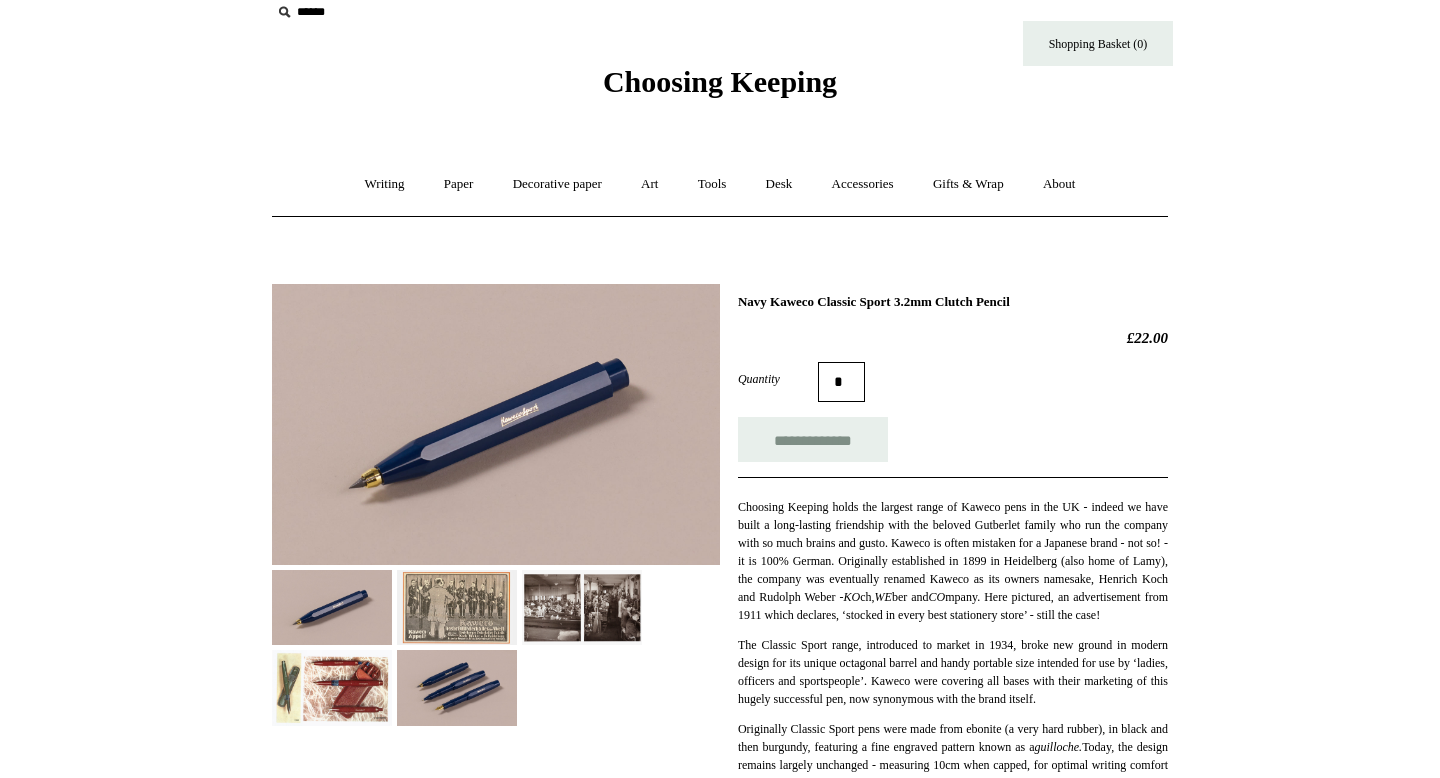 click at bounding box center [457, 687] 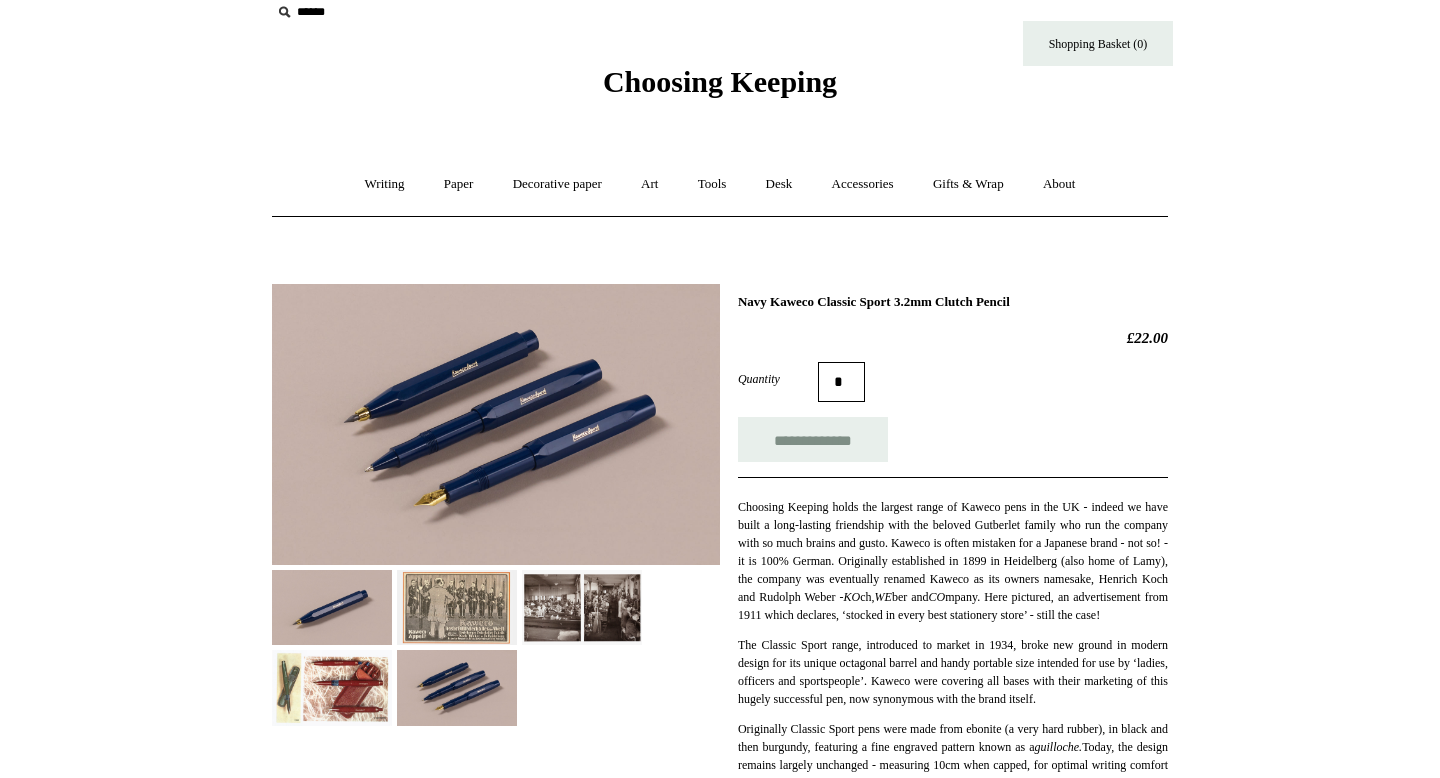 click at bounding box center (332, 607) 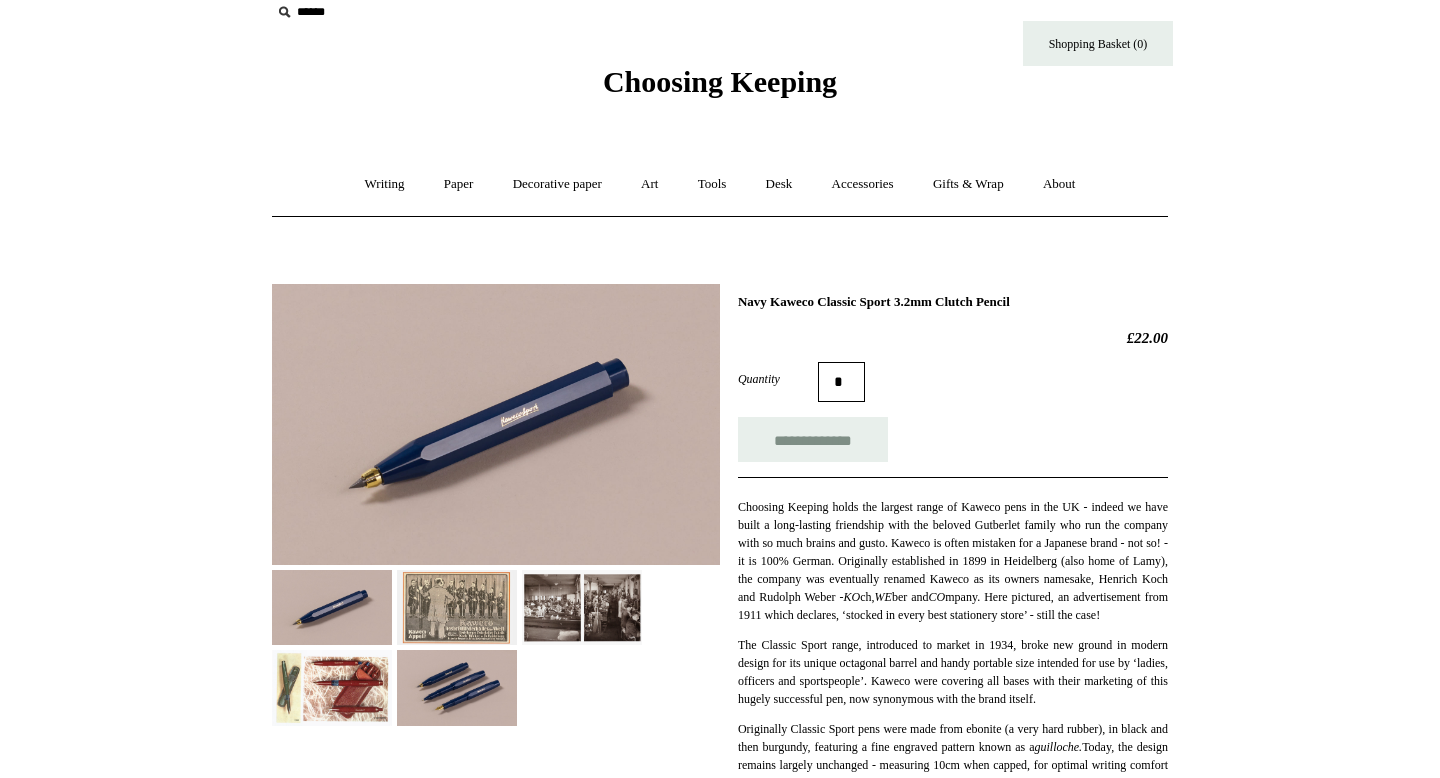 click at bounding box center [332, 687] 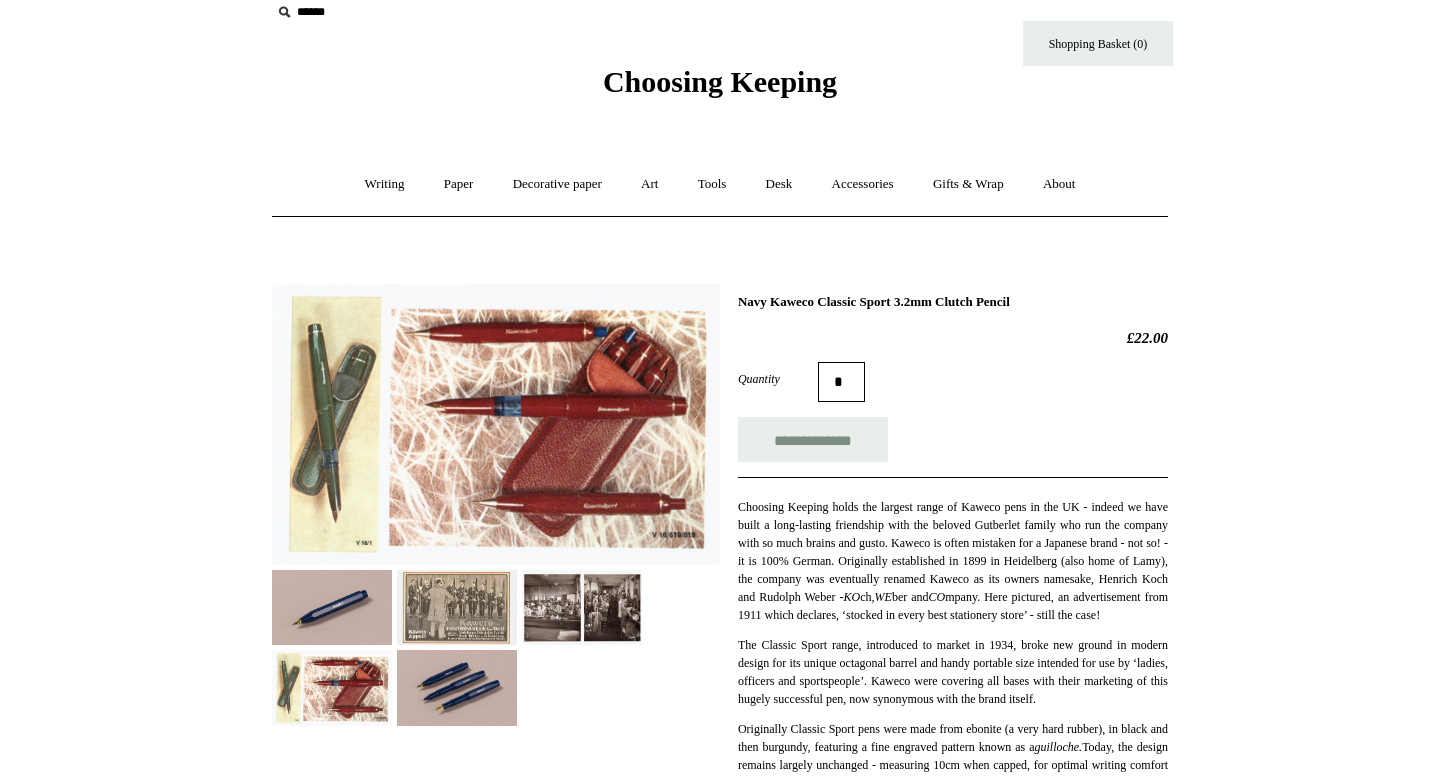 click at bounding box center [496, 497] 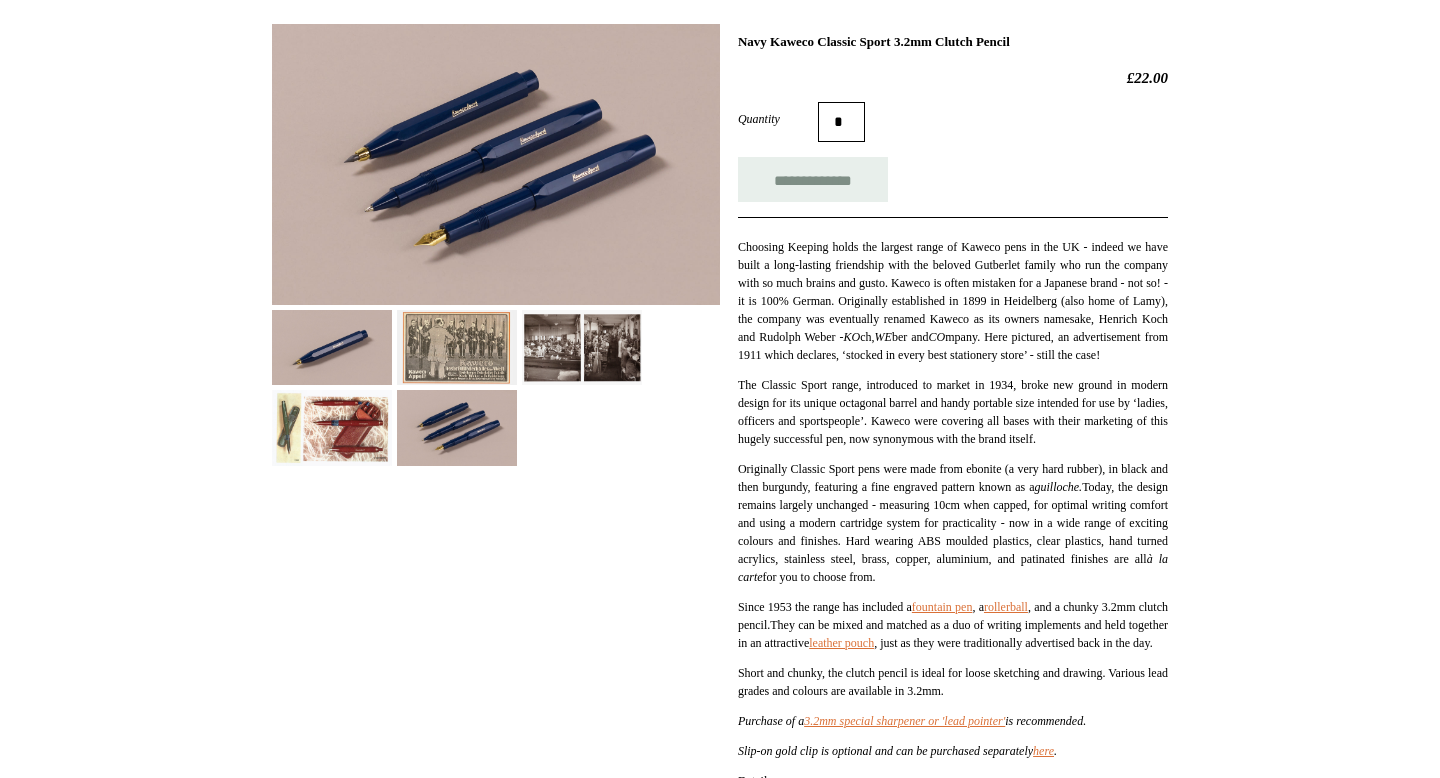 scroll, scrollTop: 0, scrollLeft: 0, axis: both 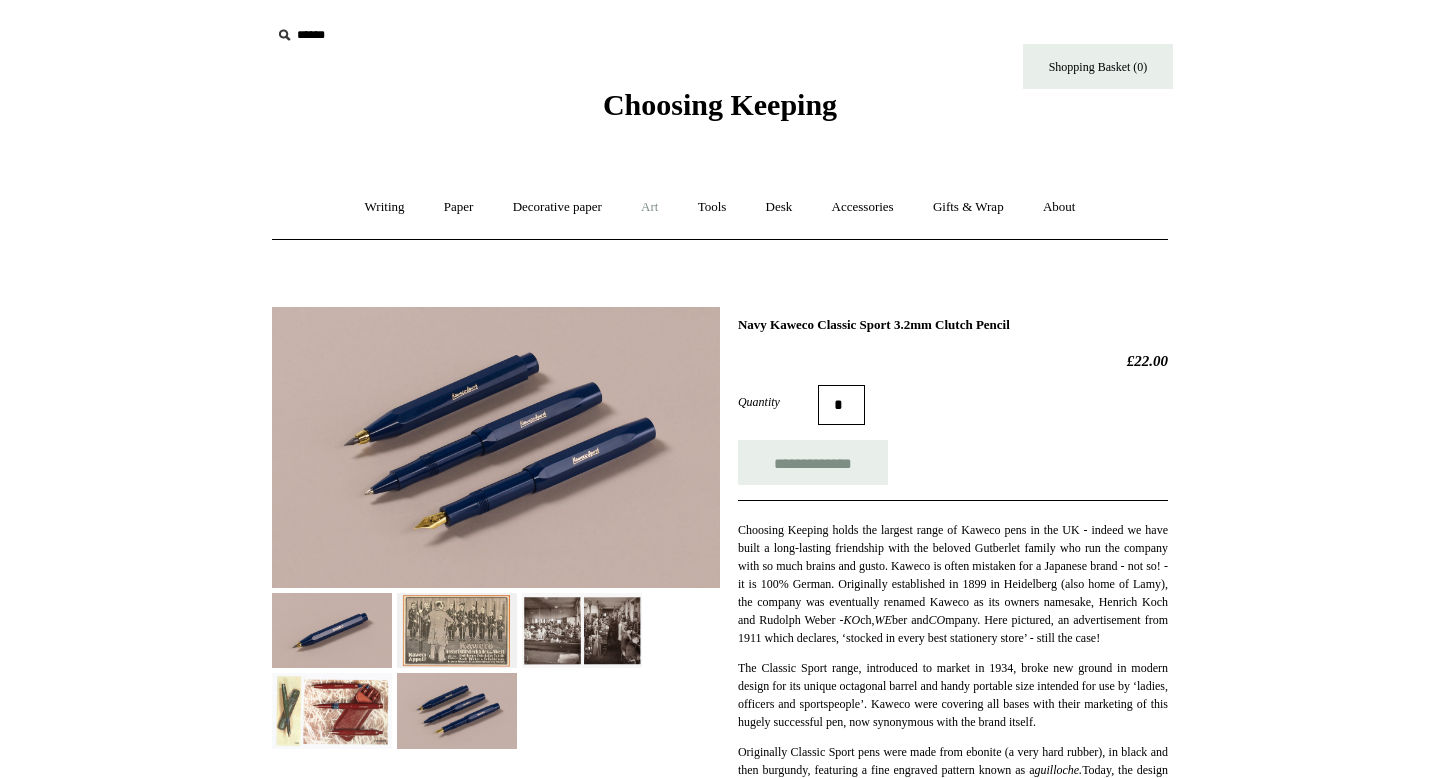 click on "Art +" at bounding box center [649, 207] 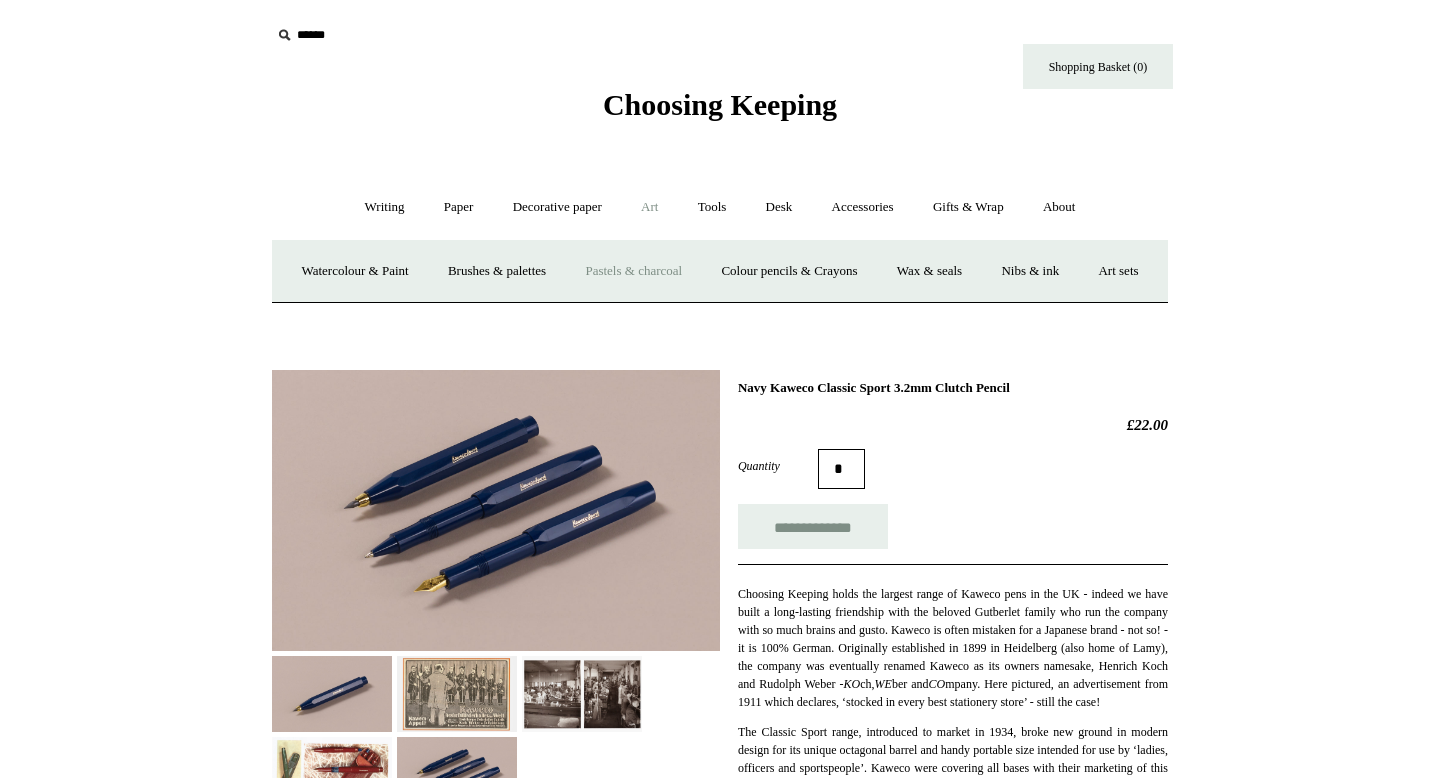 click on "Pastels & charcoal" at bounding box center [633, 271] 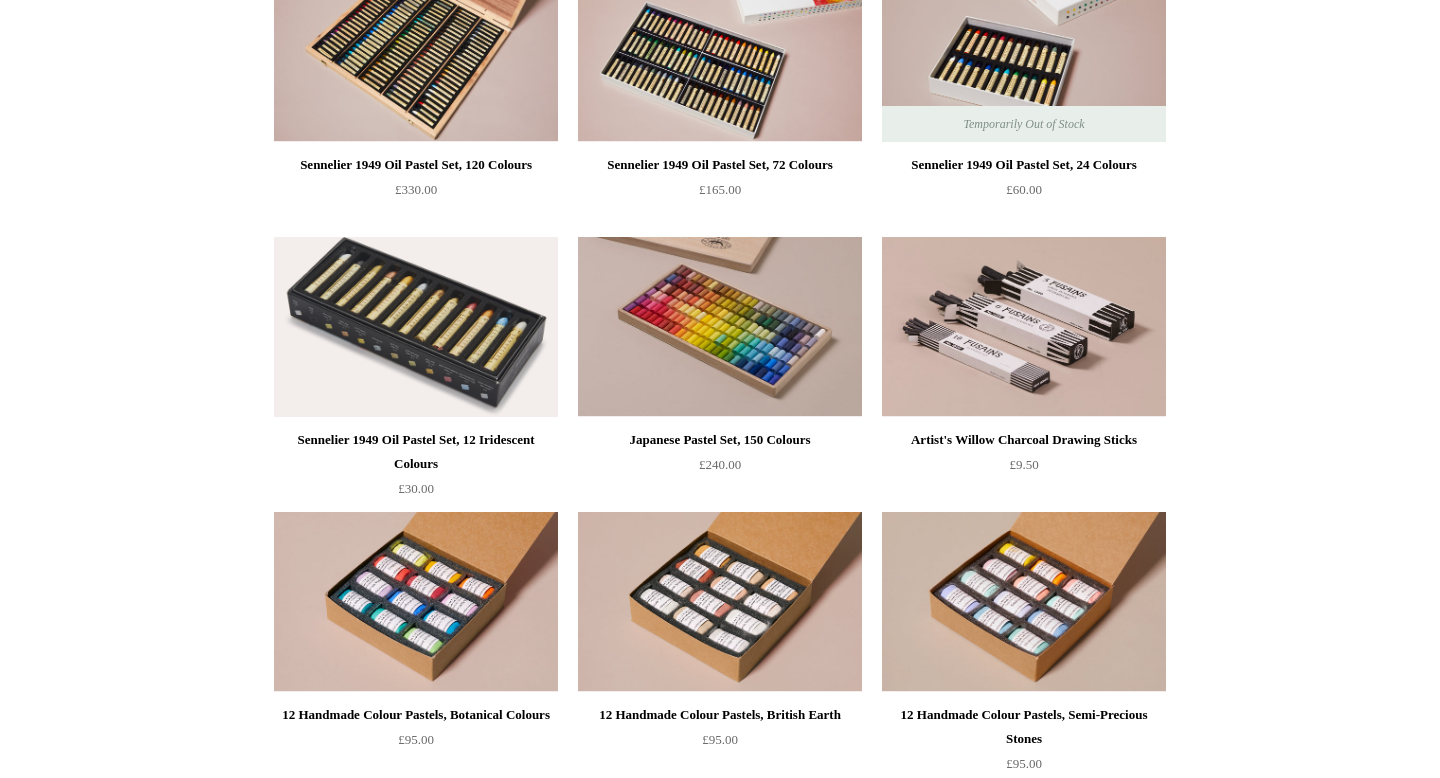 scroll, scrollTop: 0, scrollLeft: 0, axis: both 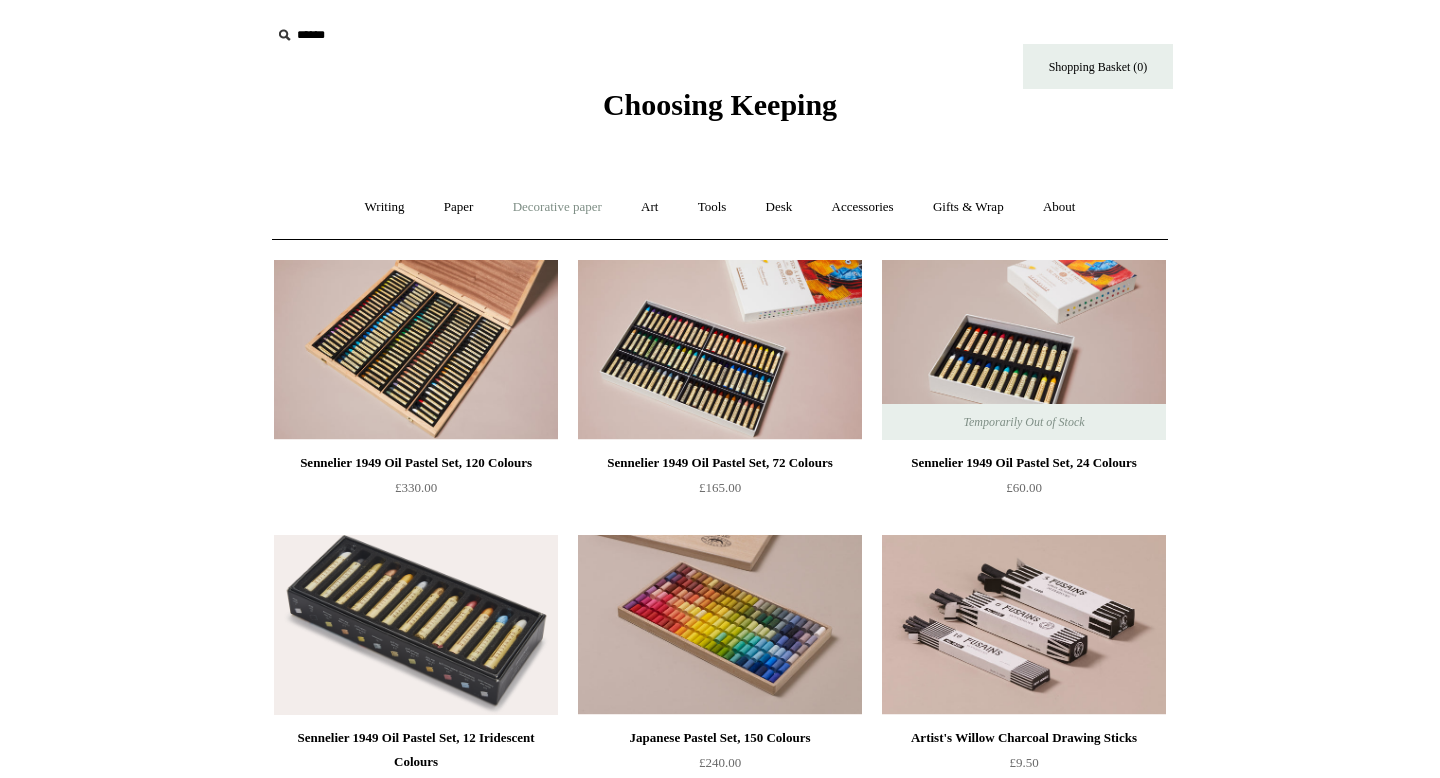 click on "Decorative paper +" at bounding box center [557, 207] 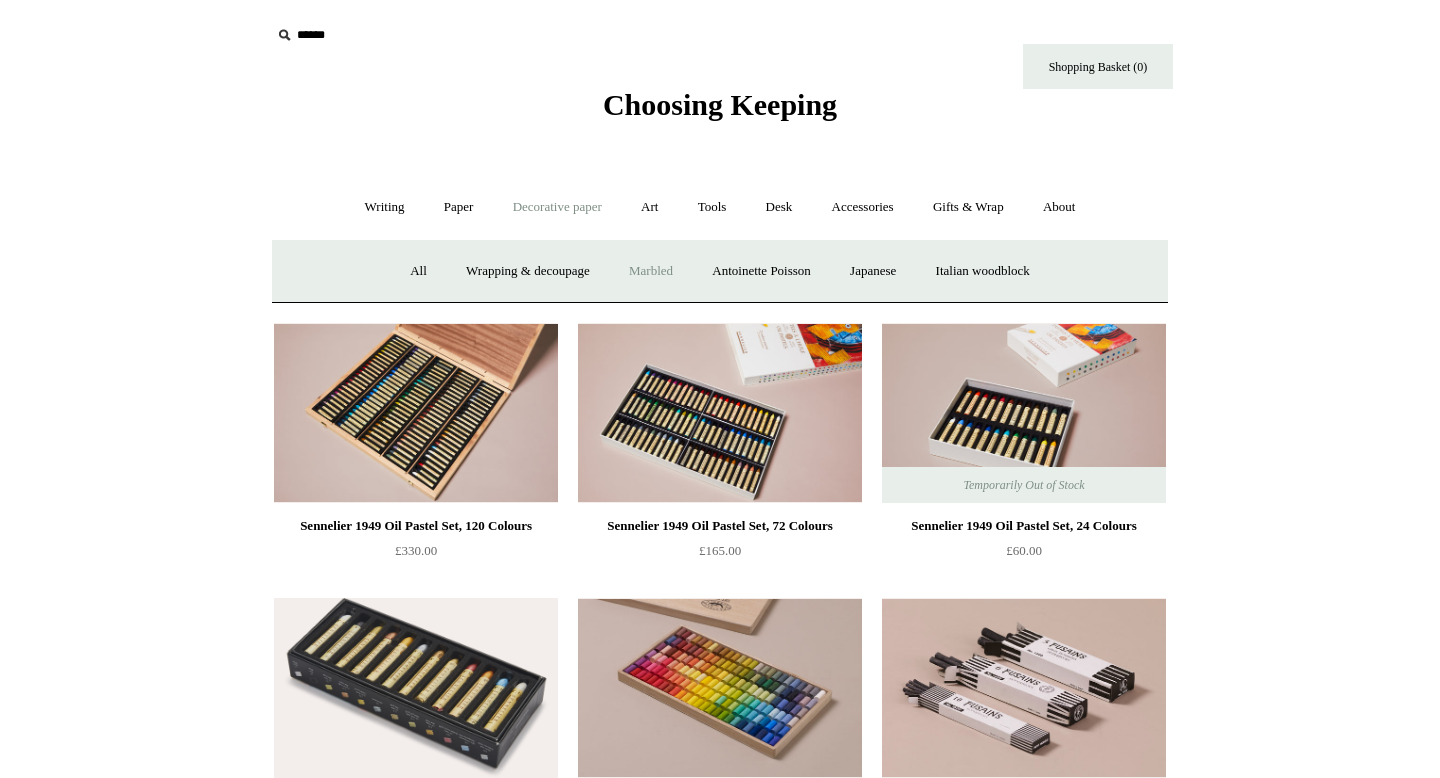 click on "Marbled" at bounding box center [651, 271] 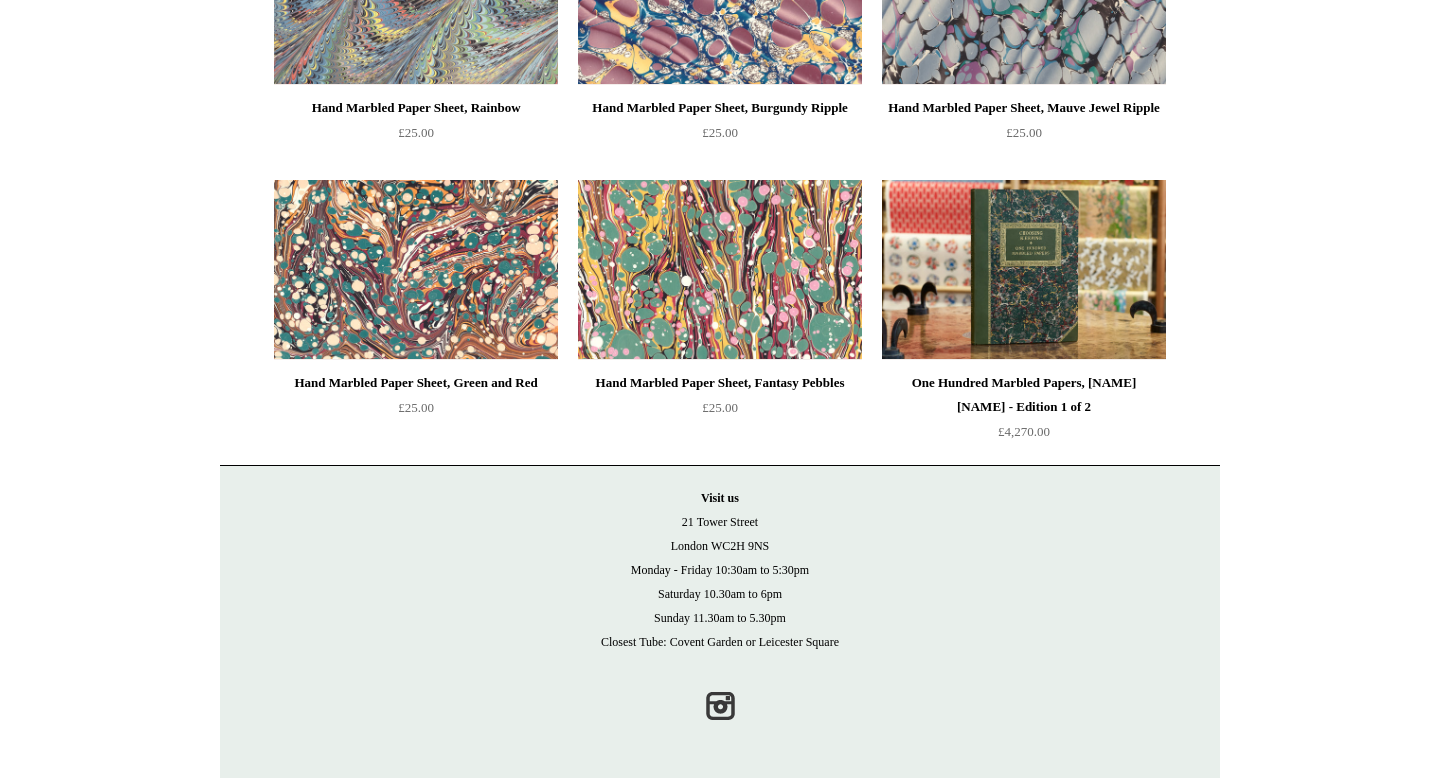 scroll, scrollTop: 0, scrollLeft: 0, axis: both 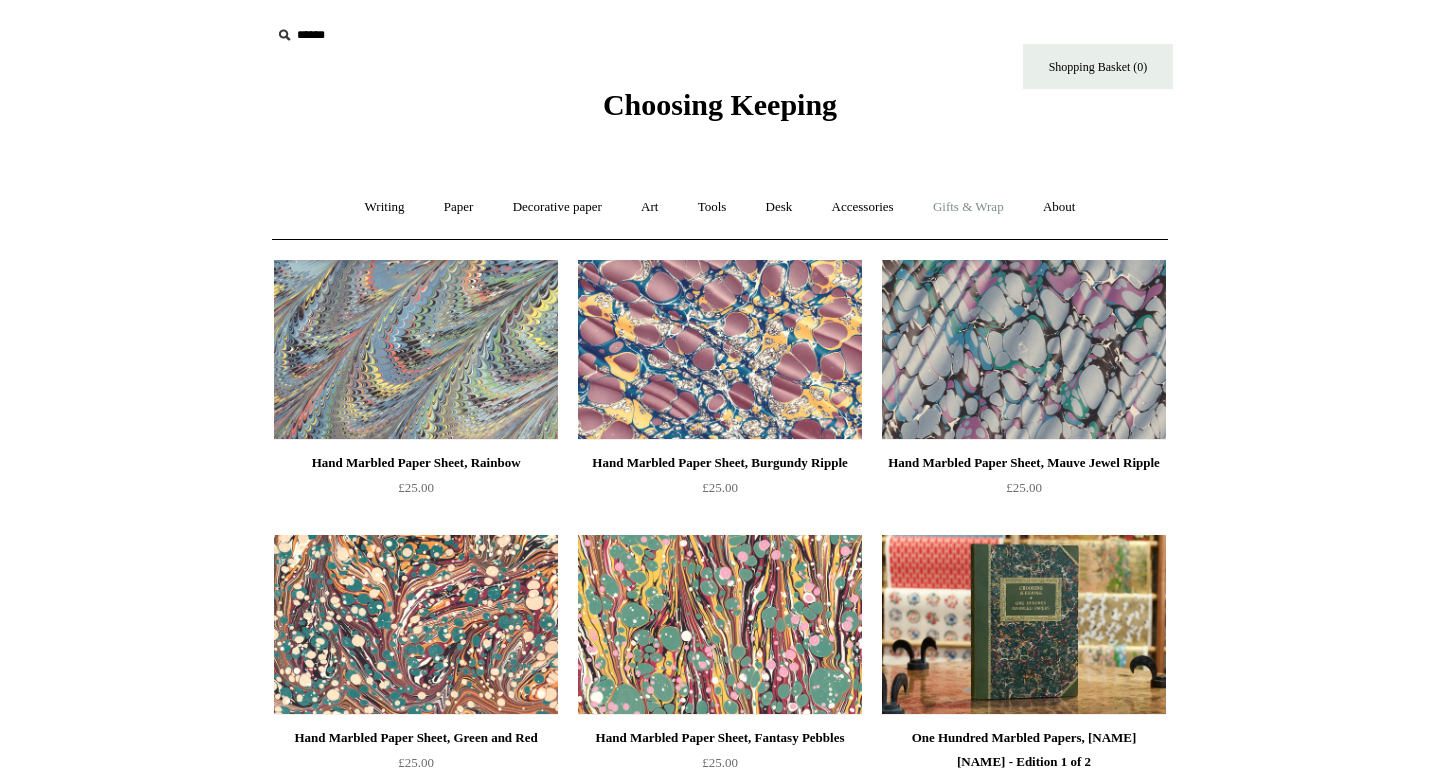 click on "Gifts & Wrap +" at bounding box center (968, 207) 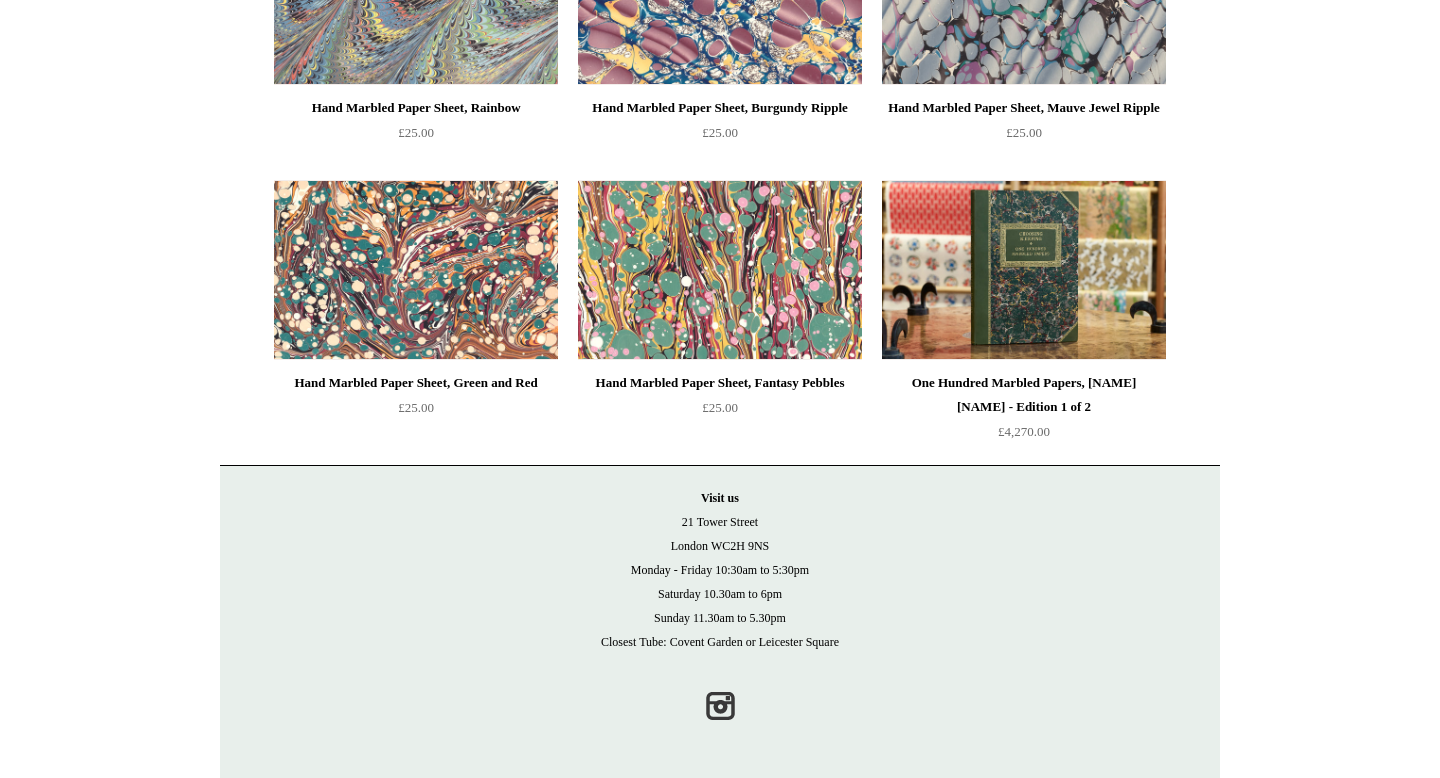 scroll, scrollTop: 0, scrollLeft: 0, axis: both 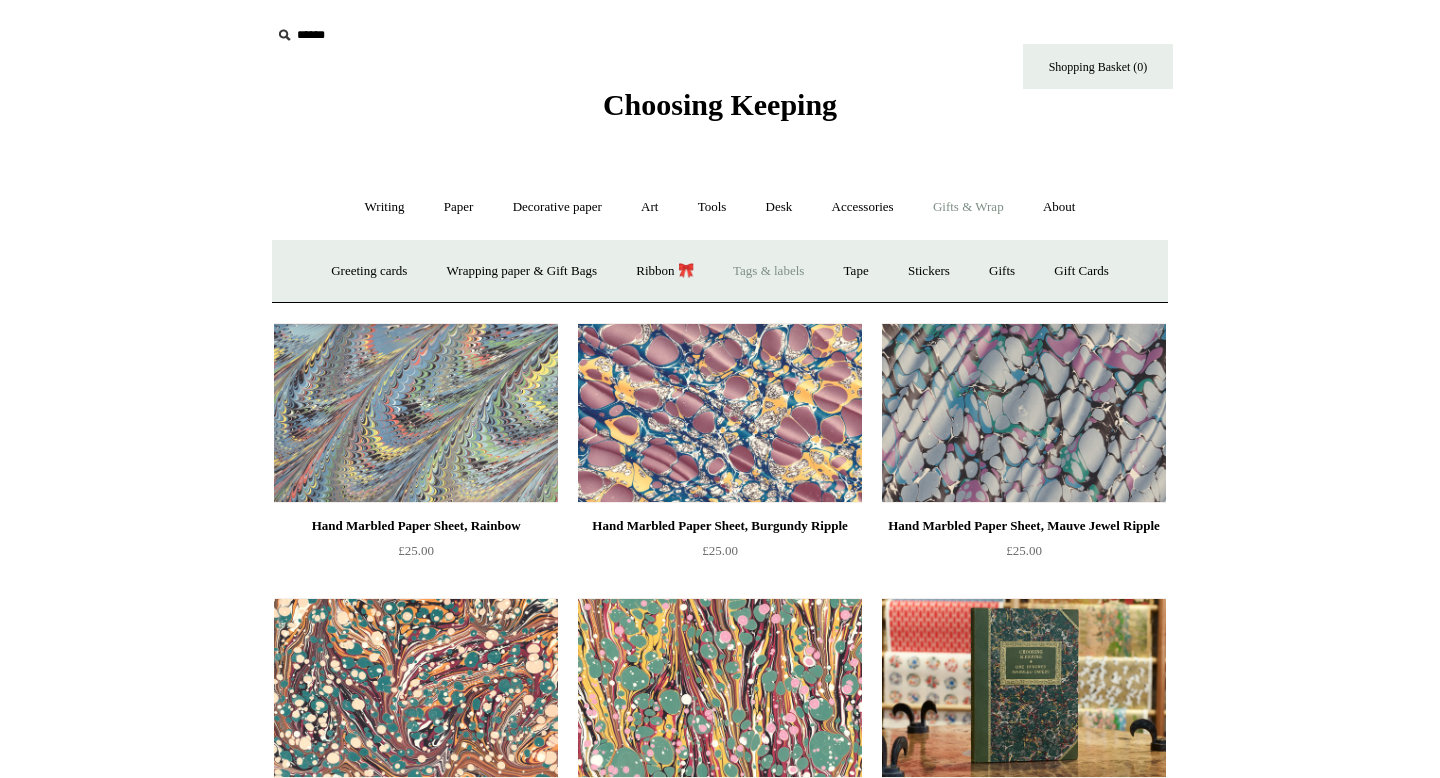click on "Tags & labels" at bounding box center [768, 271] 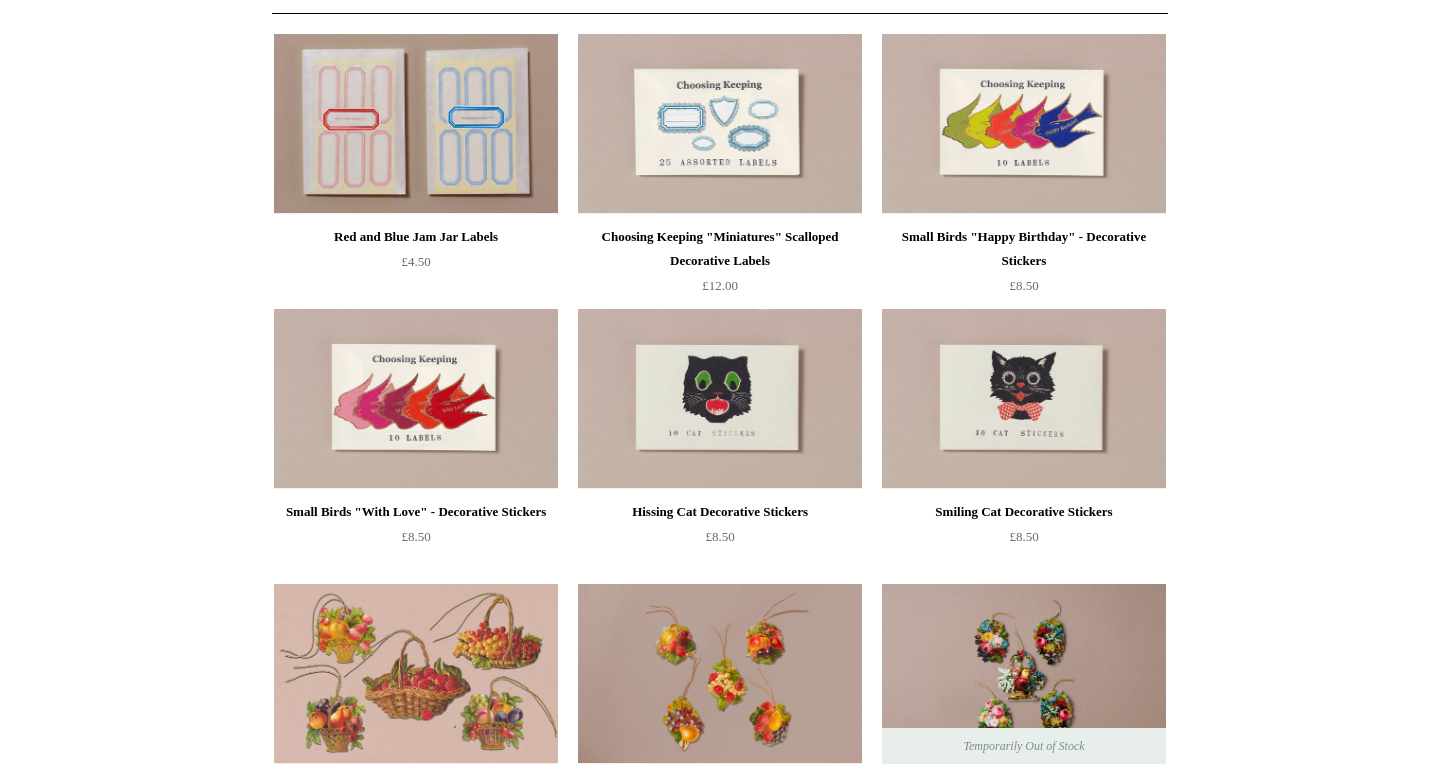 scroll, scrollTop: 0, scrollLeft: 0, axis: both 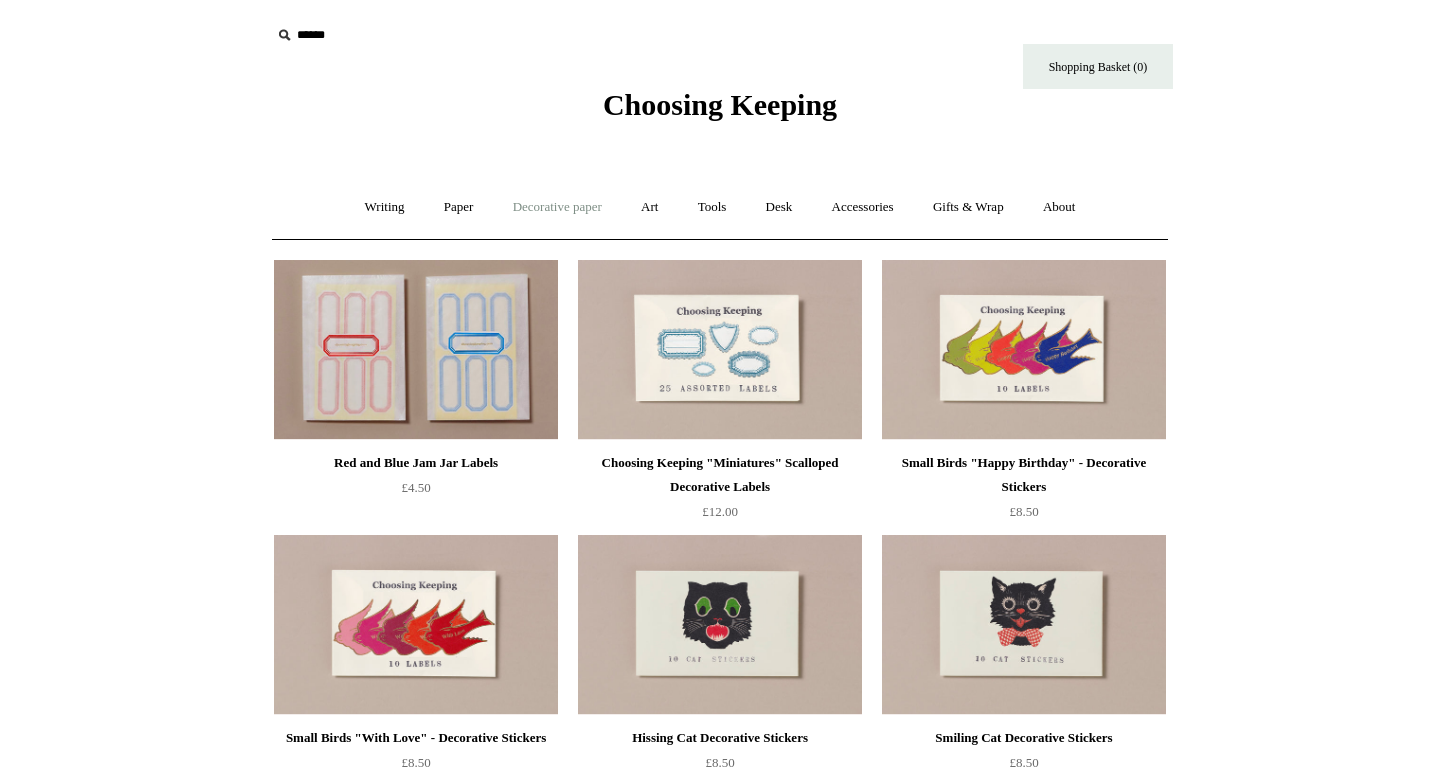 click on "Decorative paper +" at bounding box center (557, 207) 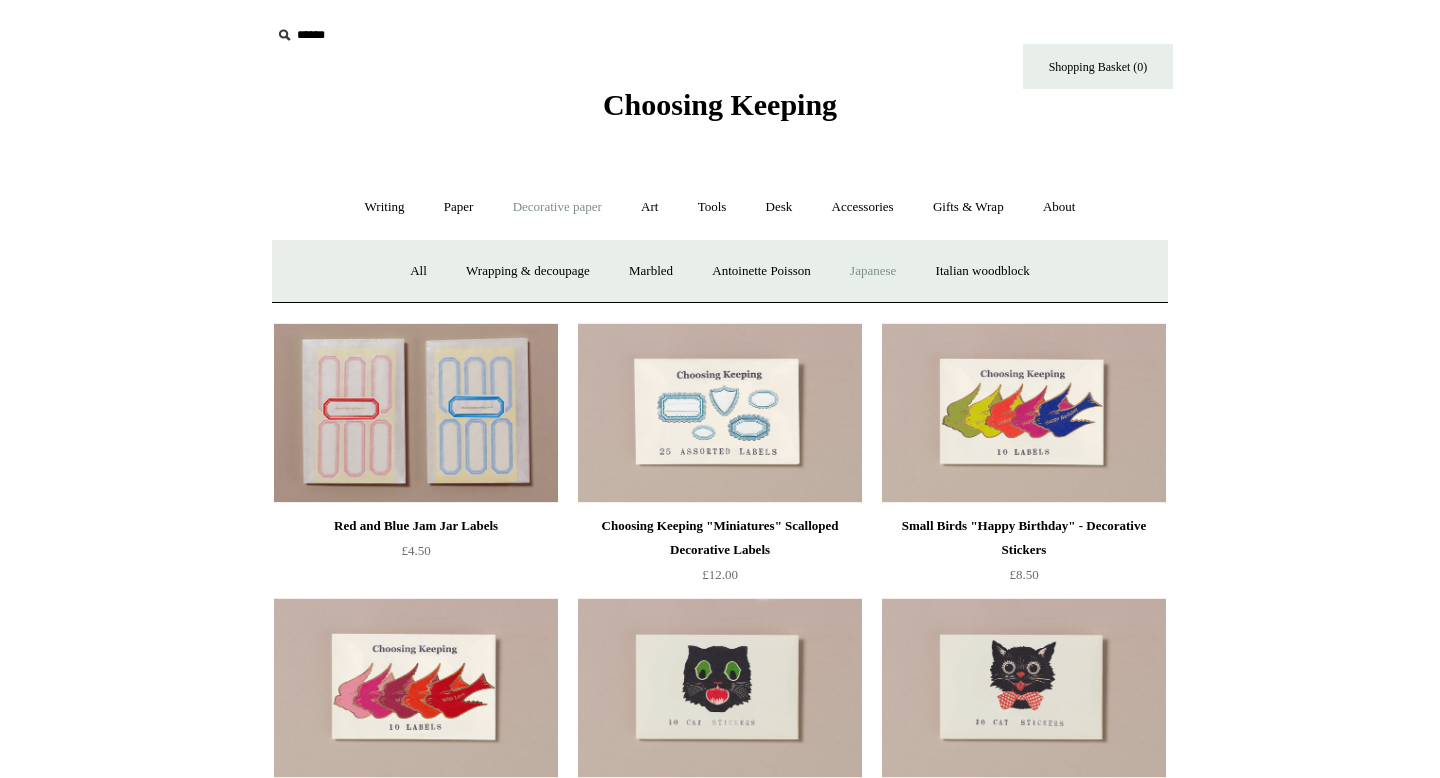 click on "Japanese" at bounding box center [873, 271] 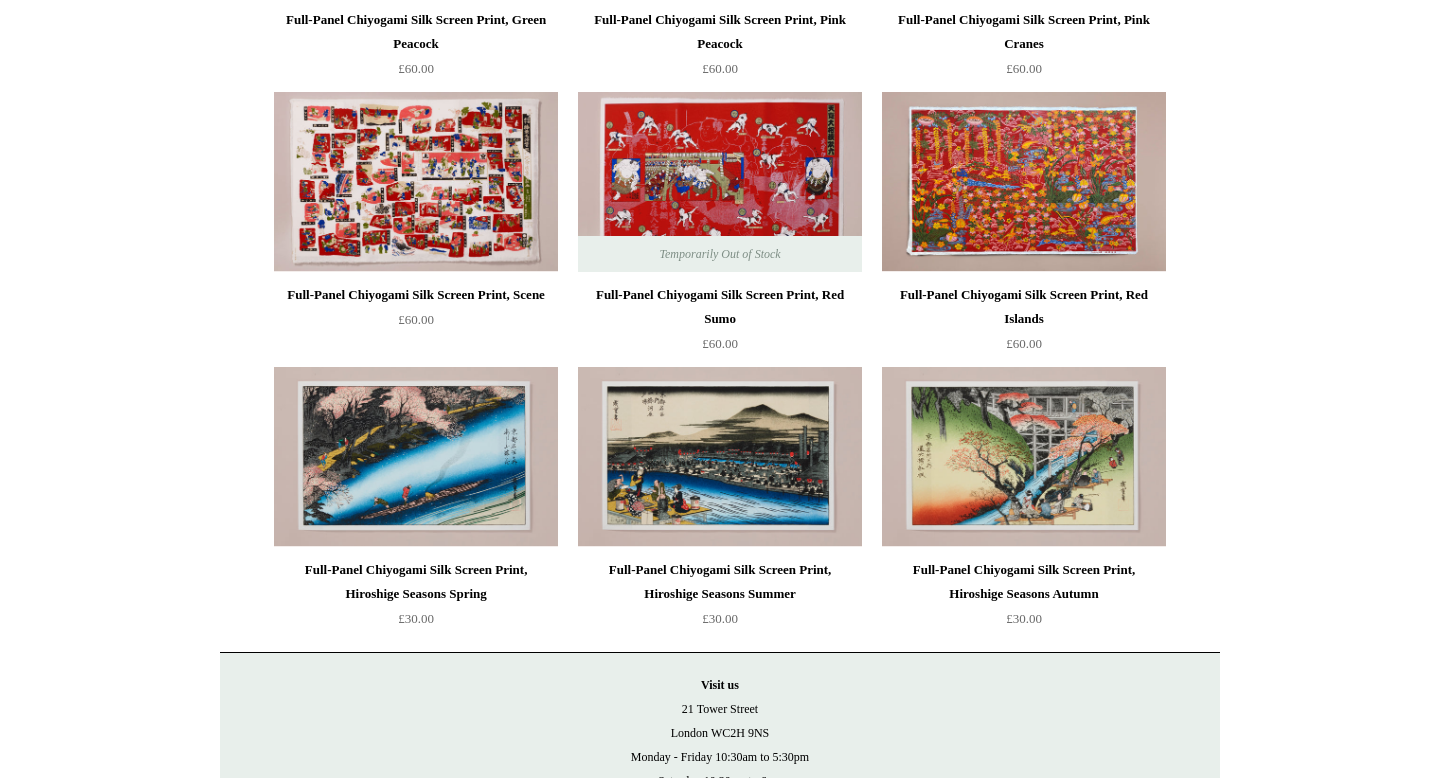 scroll, scrollTop: 0, scrollLeft: 0, axis: both 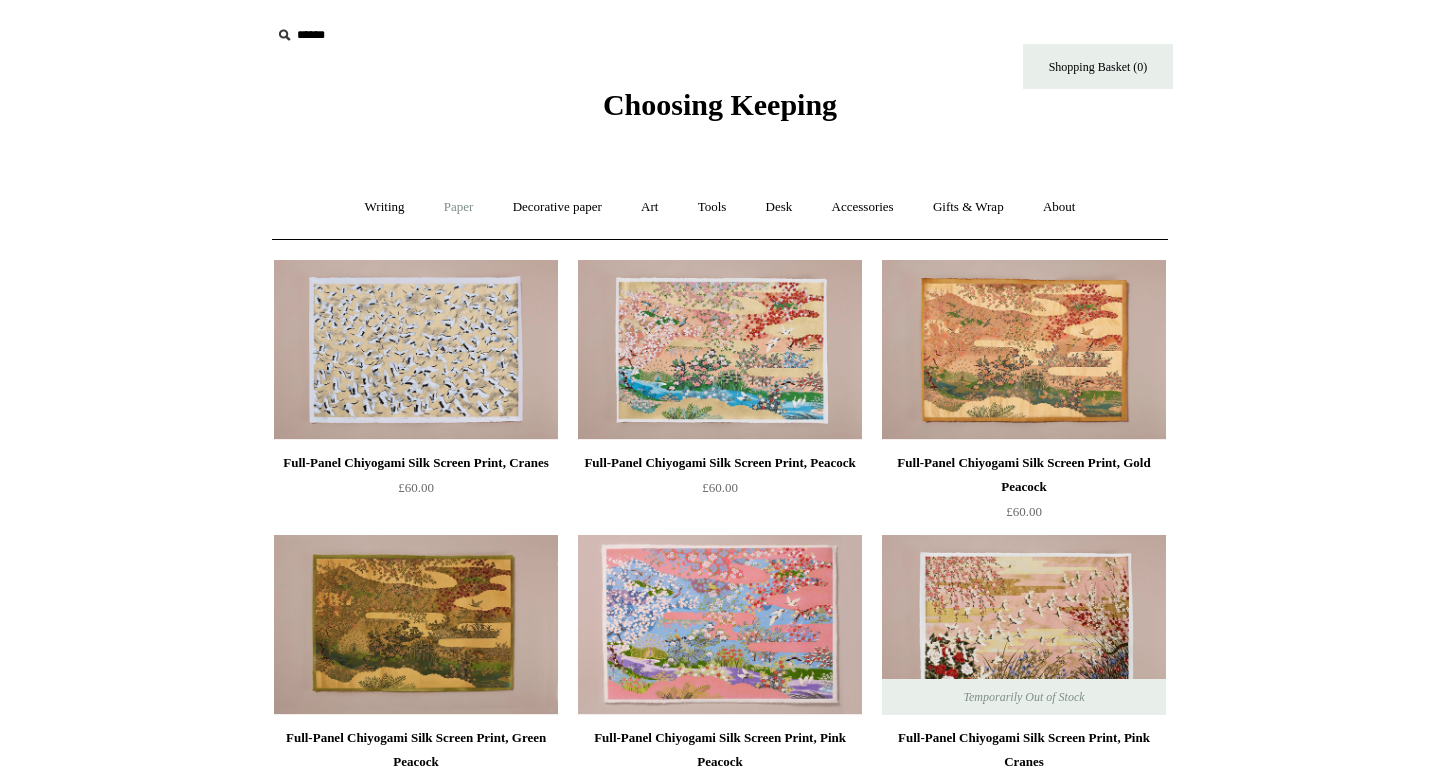 click on "Paper +" at bounding box center (459, 207) 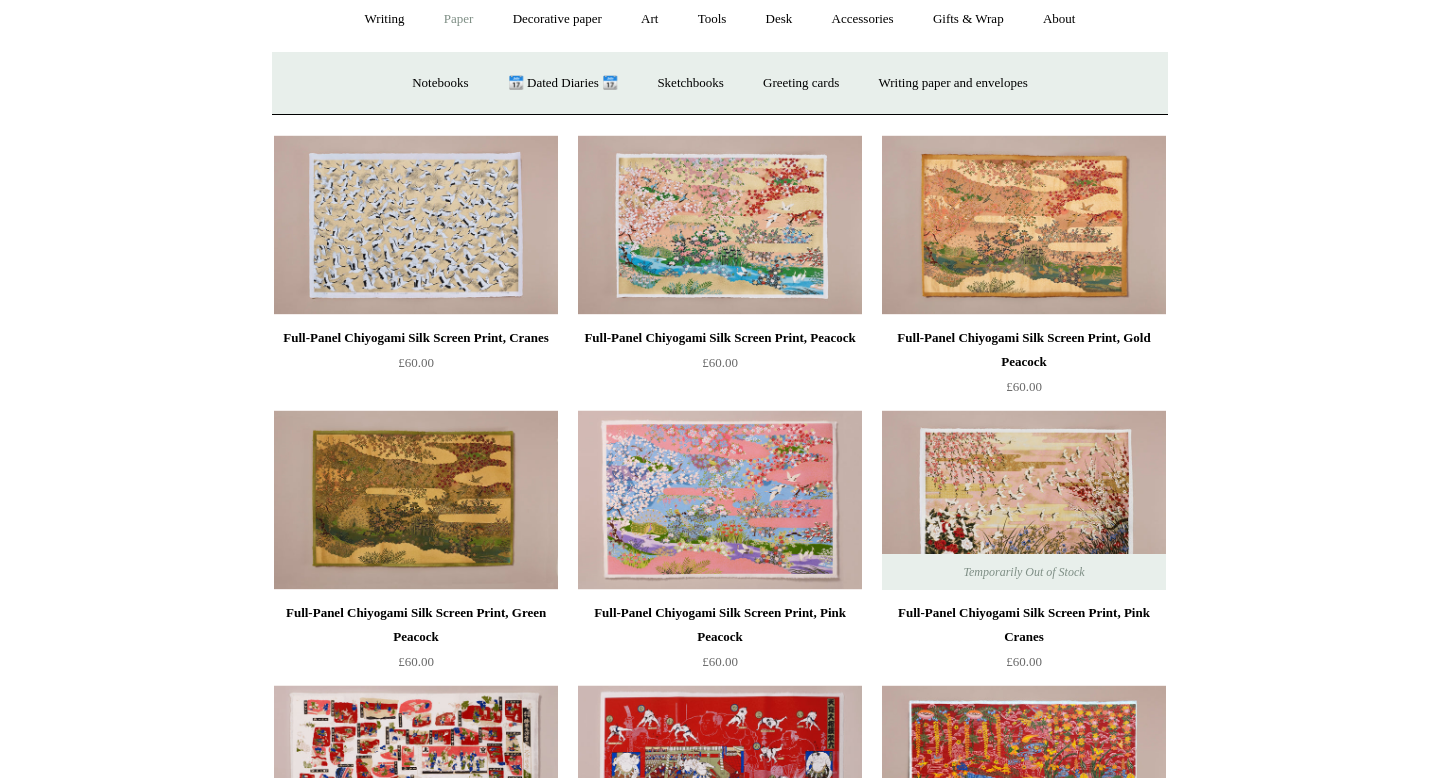 scroll, scrollTop: 0, scrollLeft: 0, axis: both 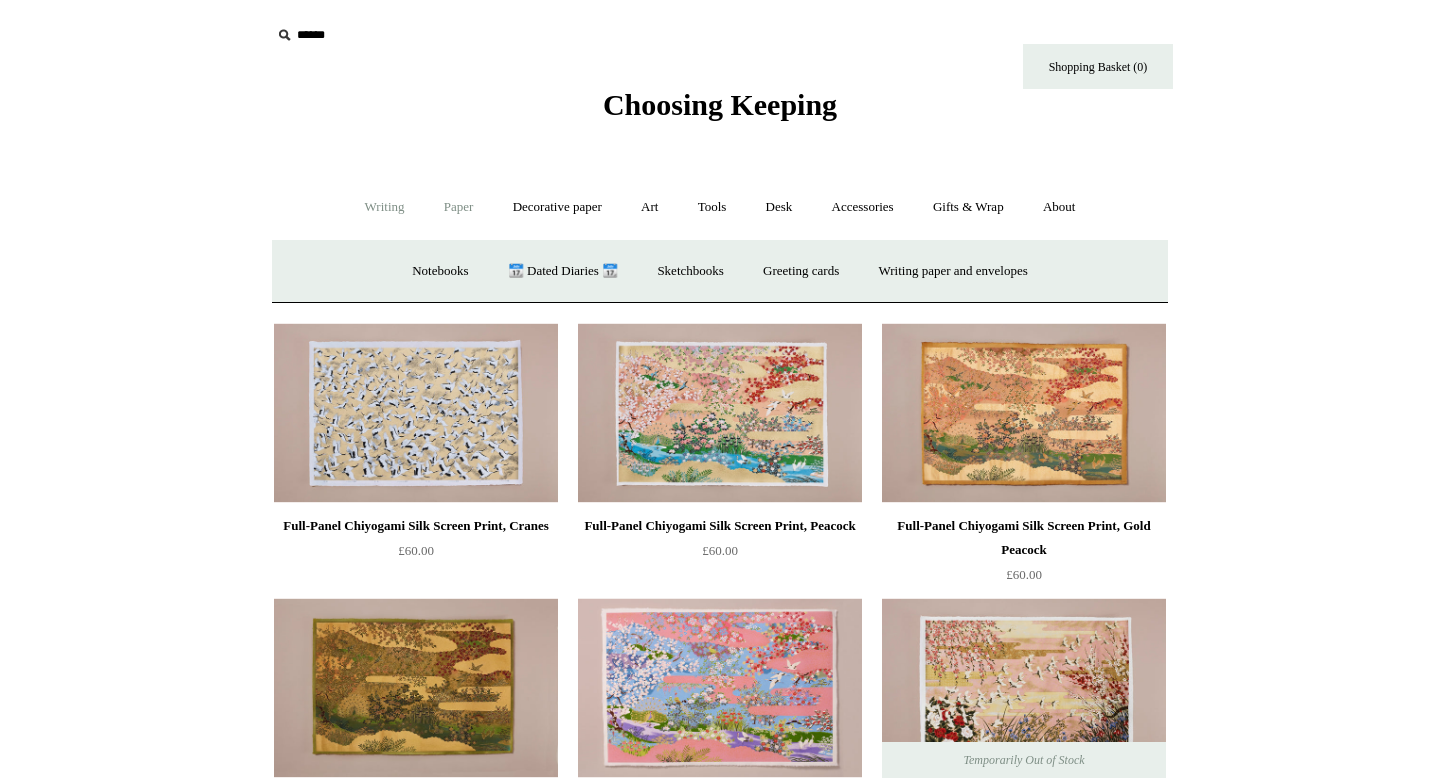 click on "Writing +" at bounding box center [385, 207] 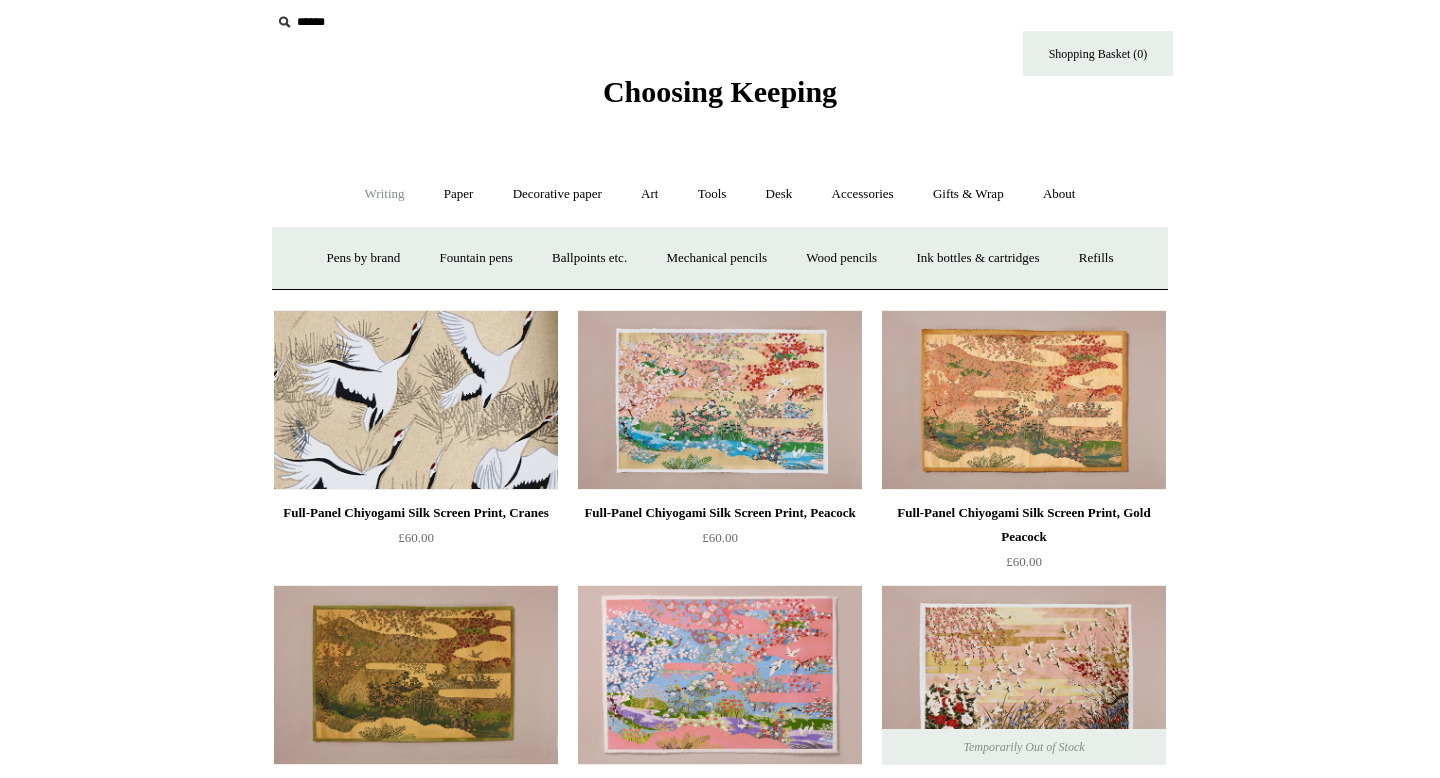 scroll, scrollTop: 0, scrollLeft: 0, axis: both 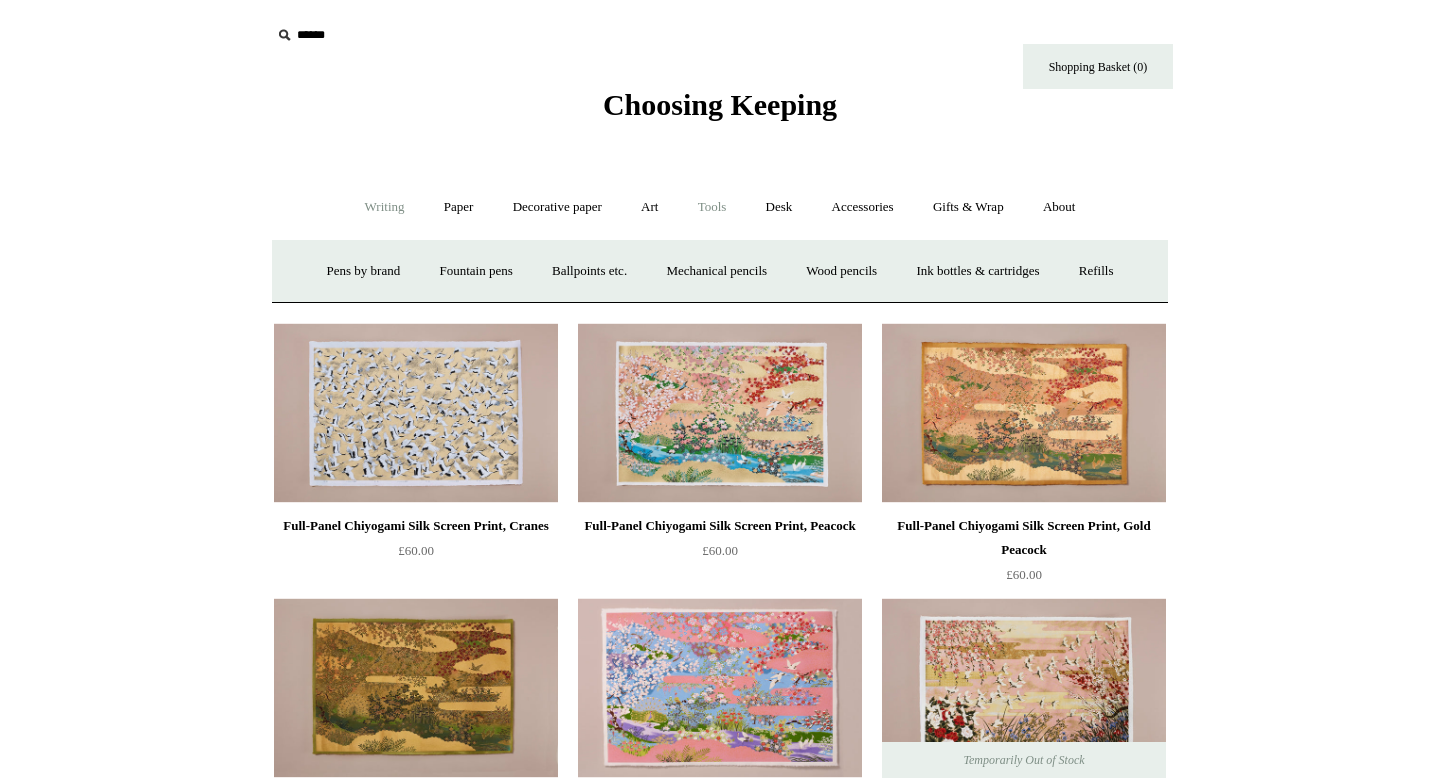 click on "Tools +" at bounding box center (712, 207) 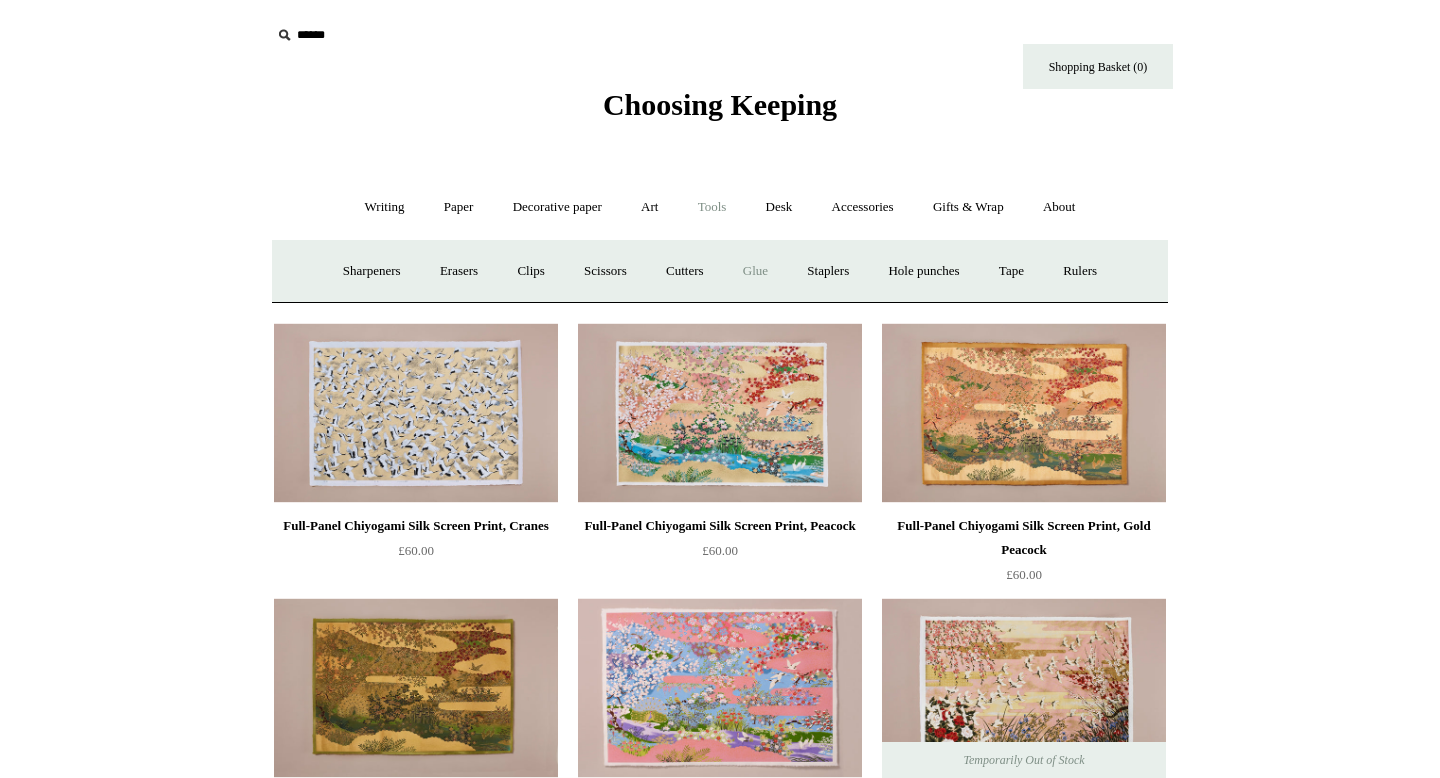 click on "Glue" at bounding box center [755, 271] 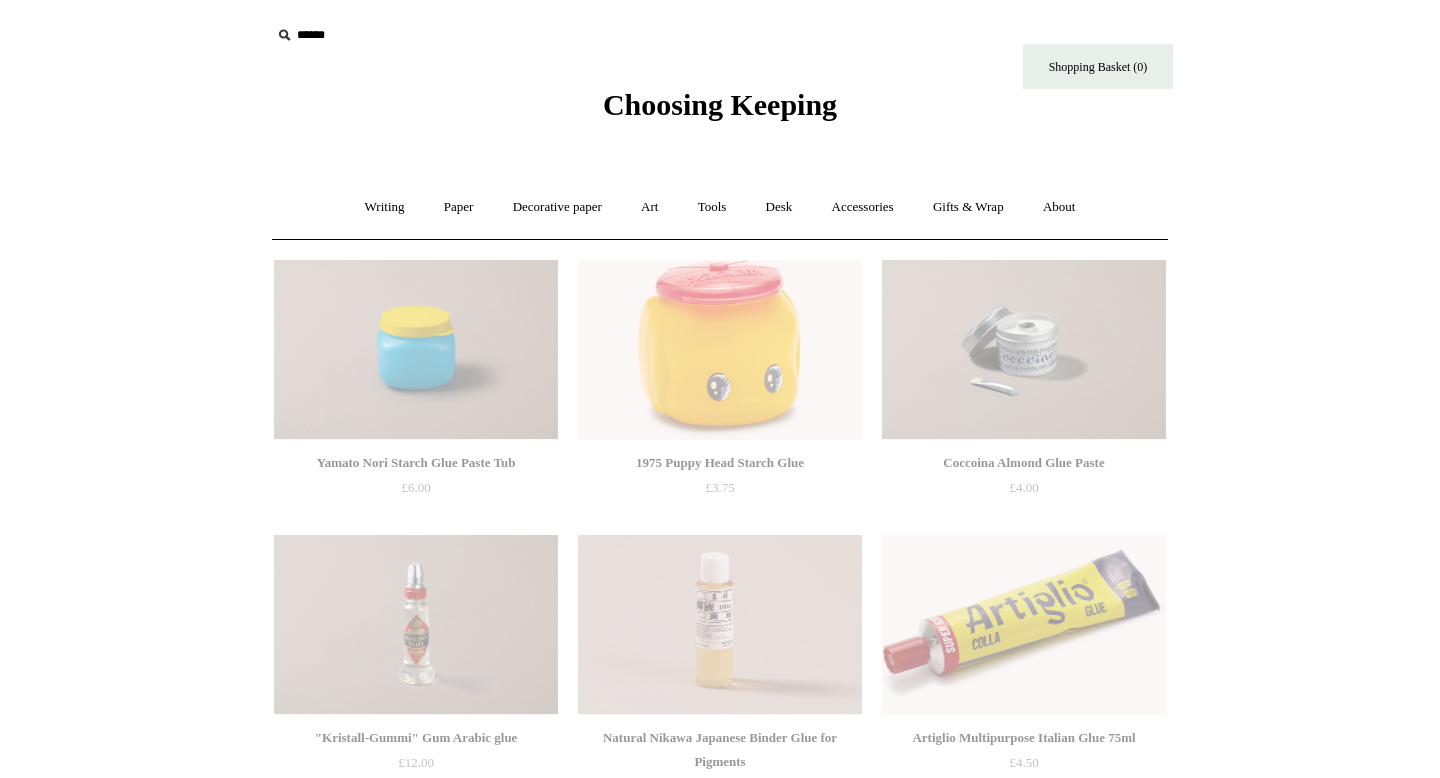 scroll, scrollTop: 0, scrollLeft: 0, axis: both 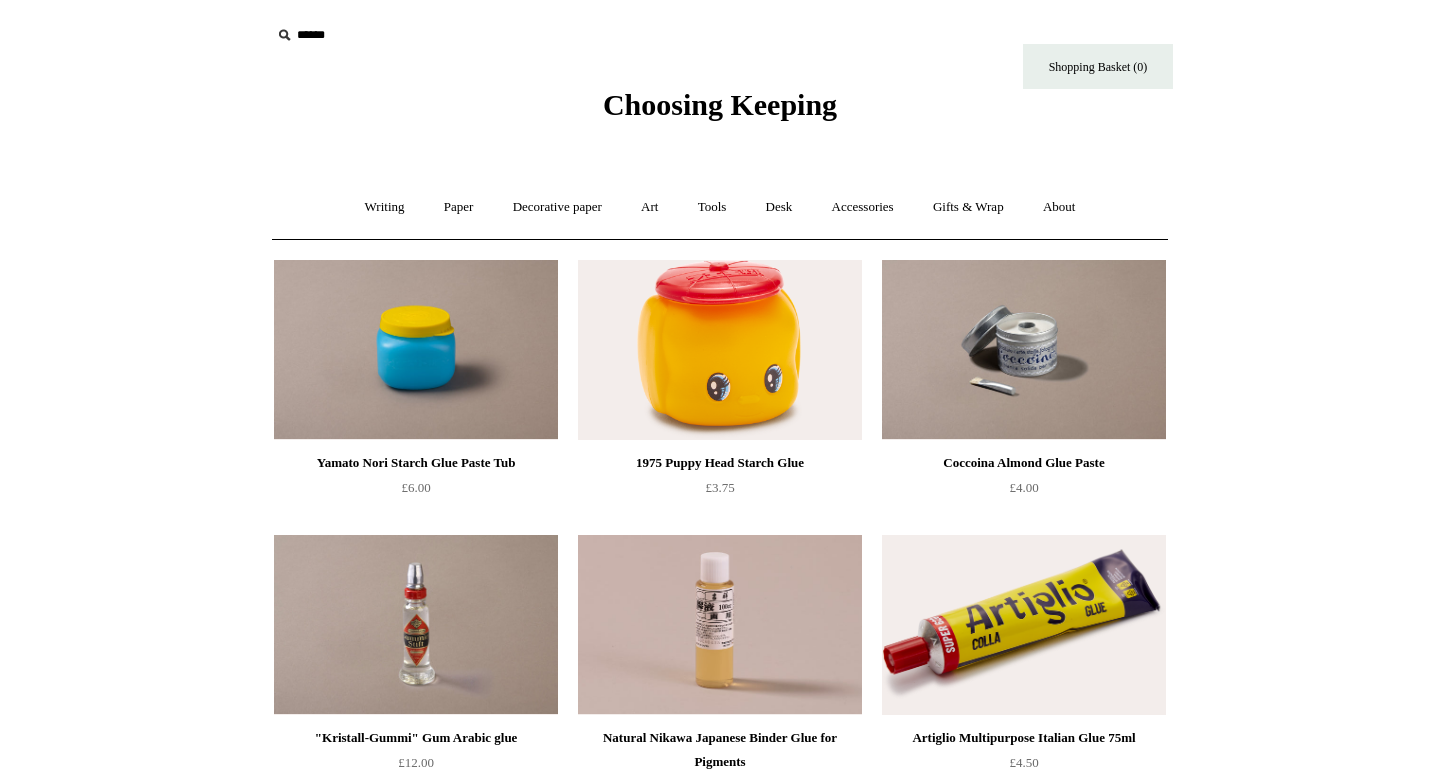 click at bounding box center (720, 350) 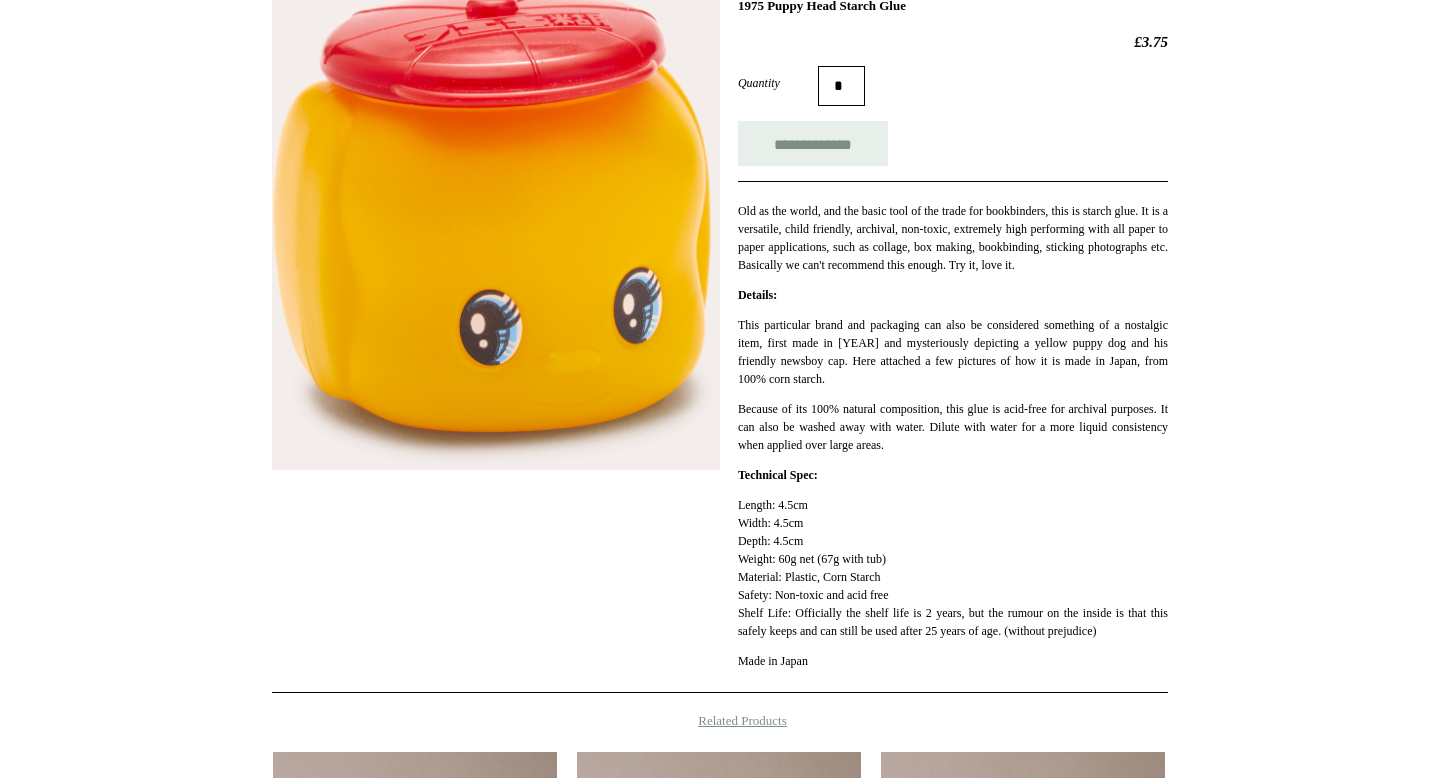 scroll, scrollTop: 0, scrollLeft: 0, axis: both 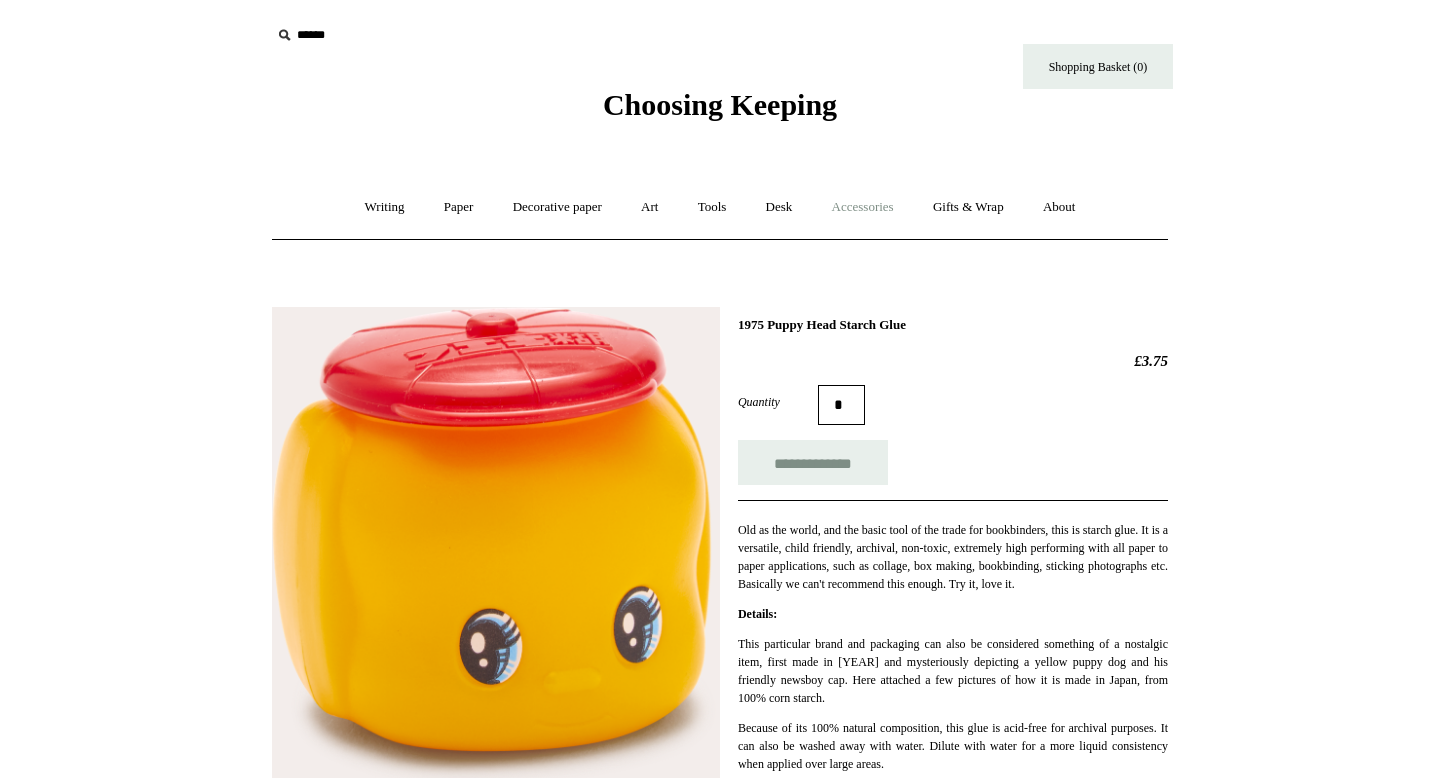 click on "Accessories +" at bounding box center [863, 207] 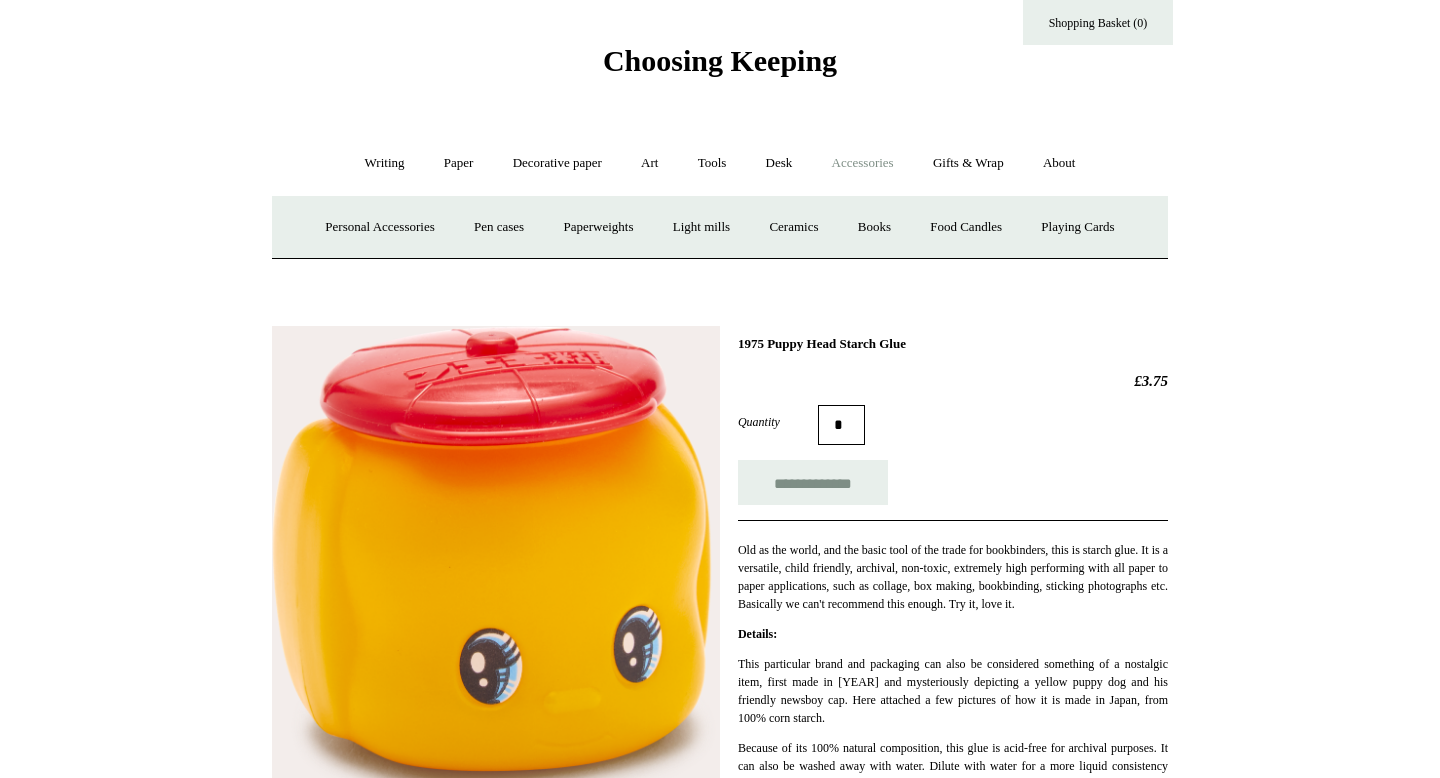 scroll, scrollTop: 45, scrollLeft: 0, axis: vertical 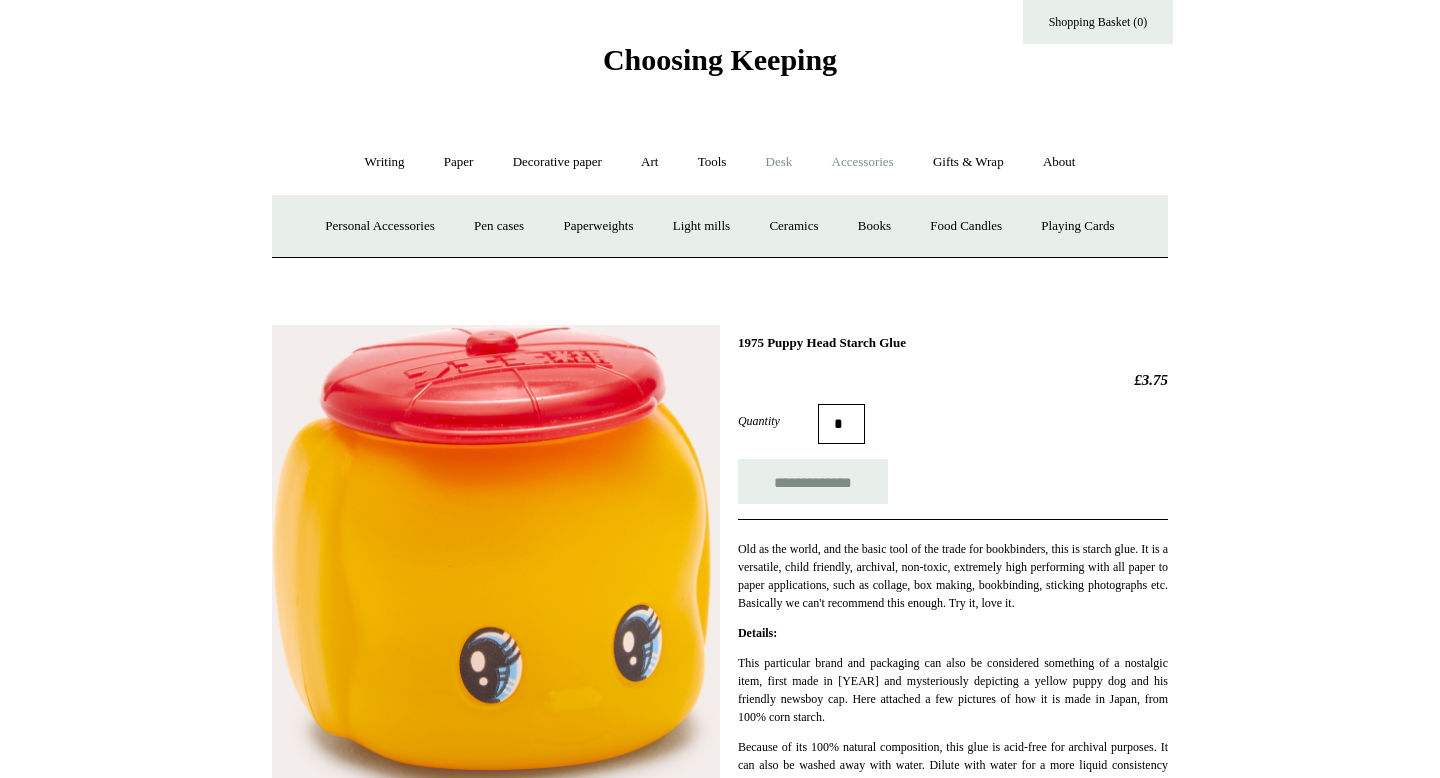 click on "Desk +" at bounding box center [779, 162] 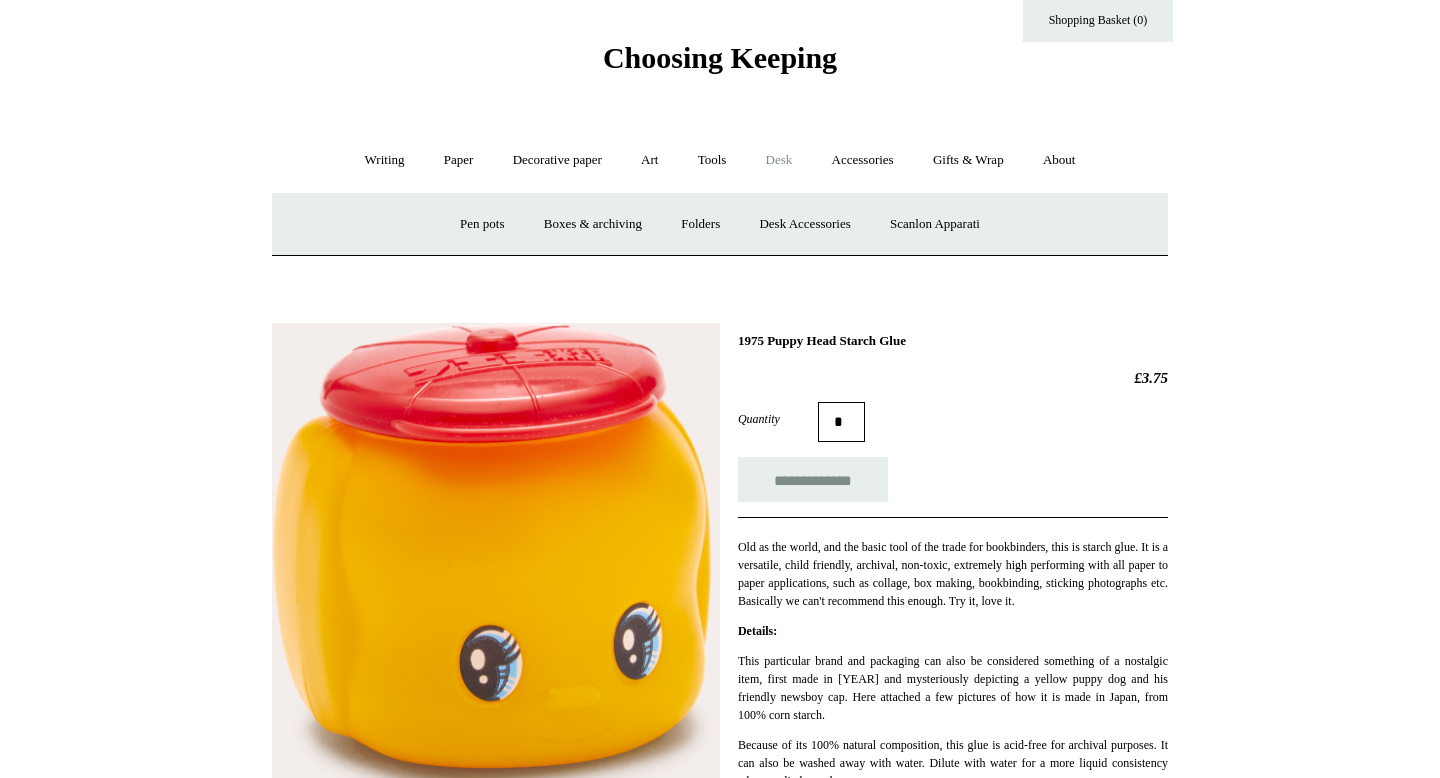 scroll, scrollTop: 0, scrollLeft: 0, axis: both 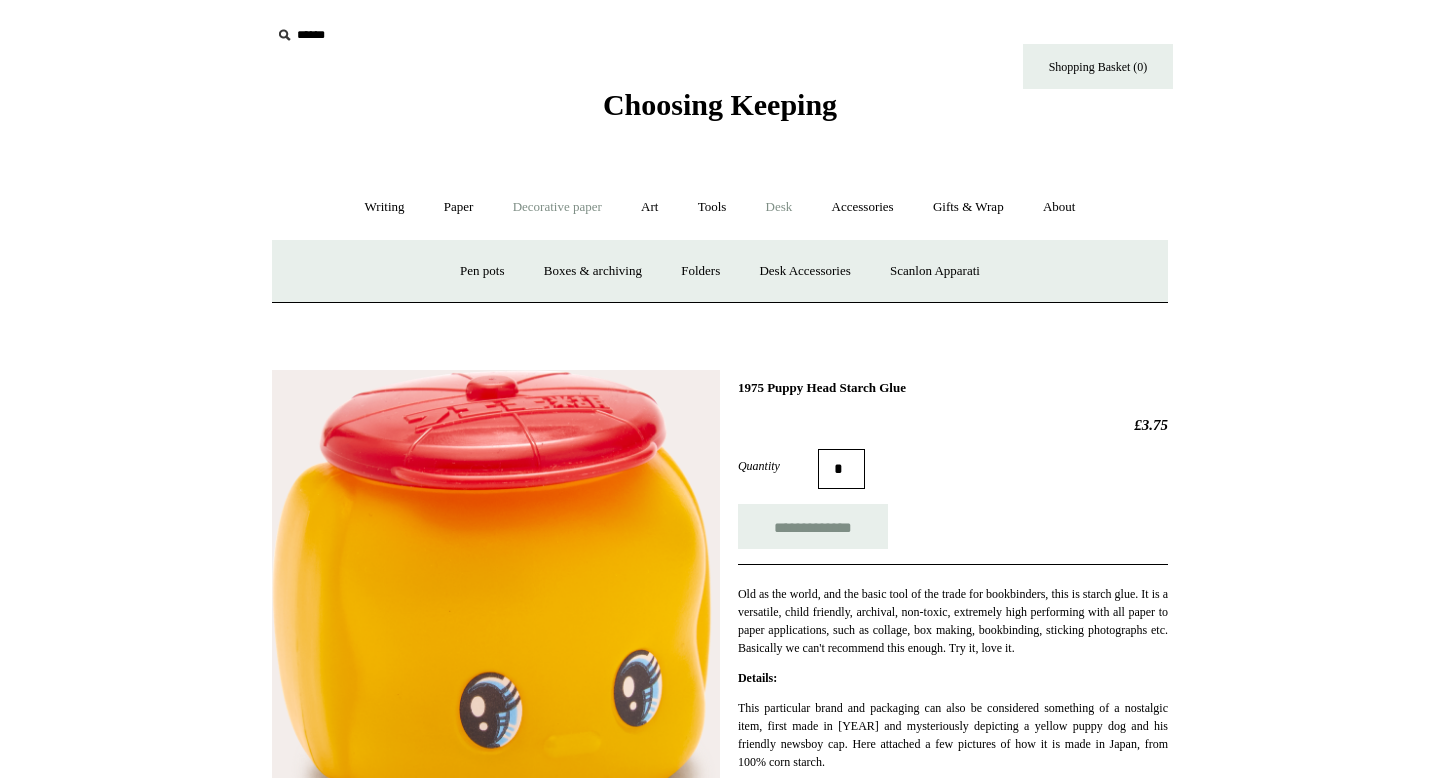 click on "Decorative paper +" at bounding box center (557, 207) 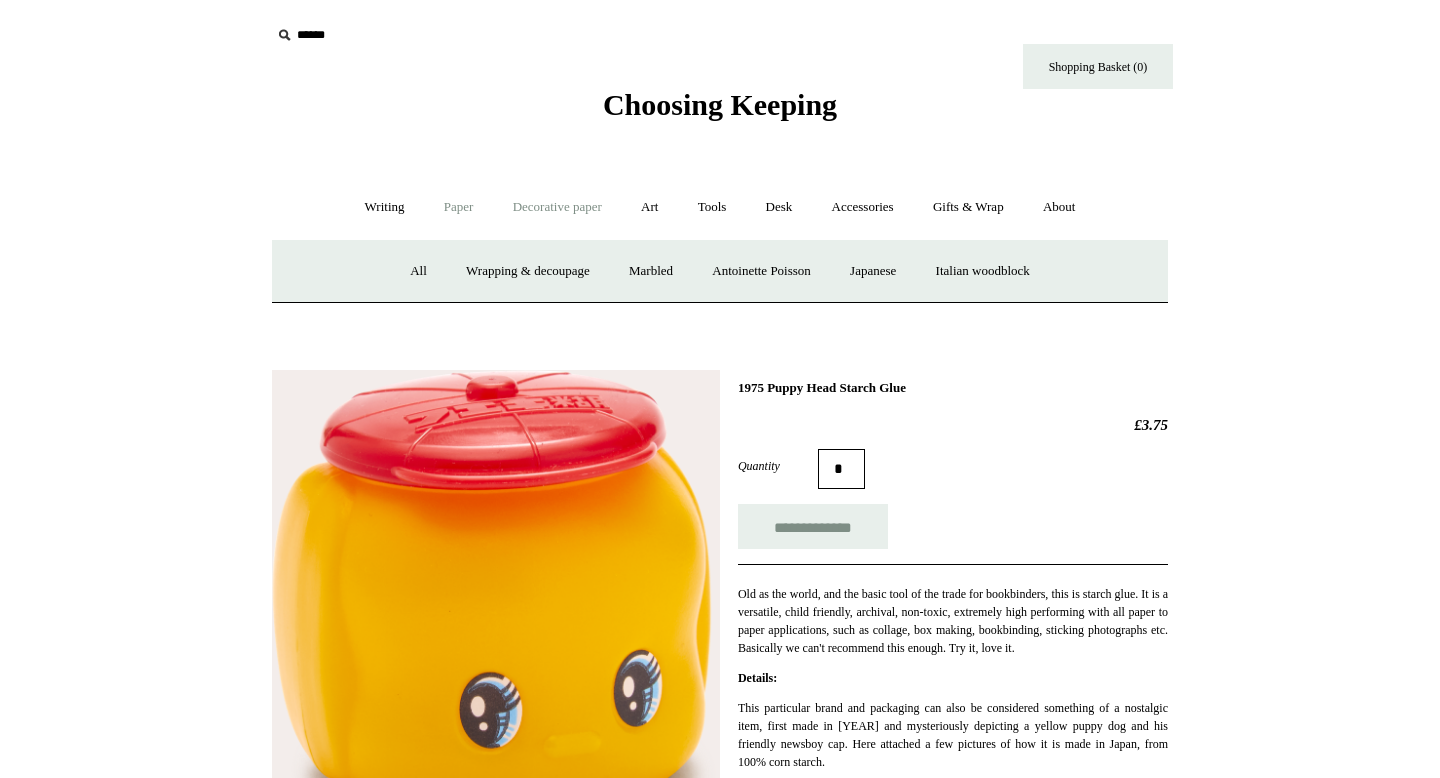 click on "Paper +" at bounding box center (459, 207) 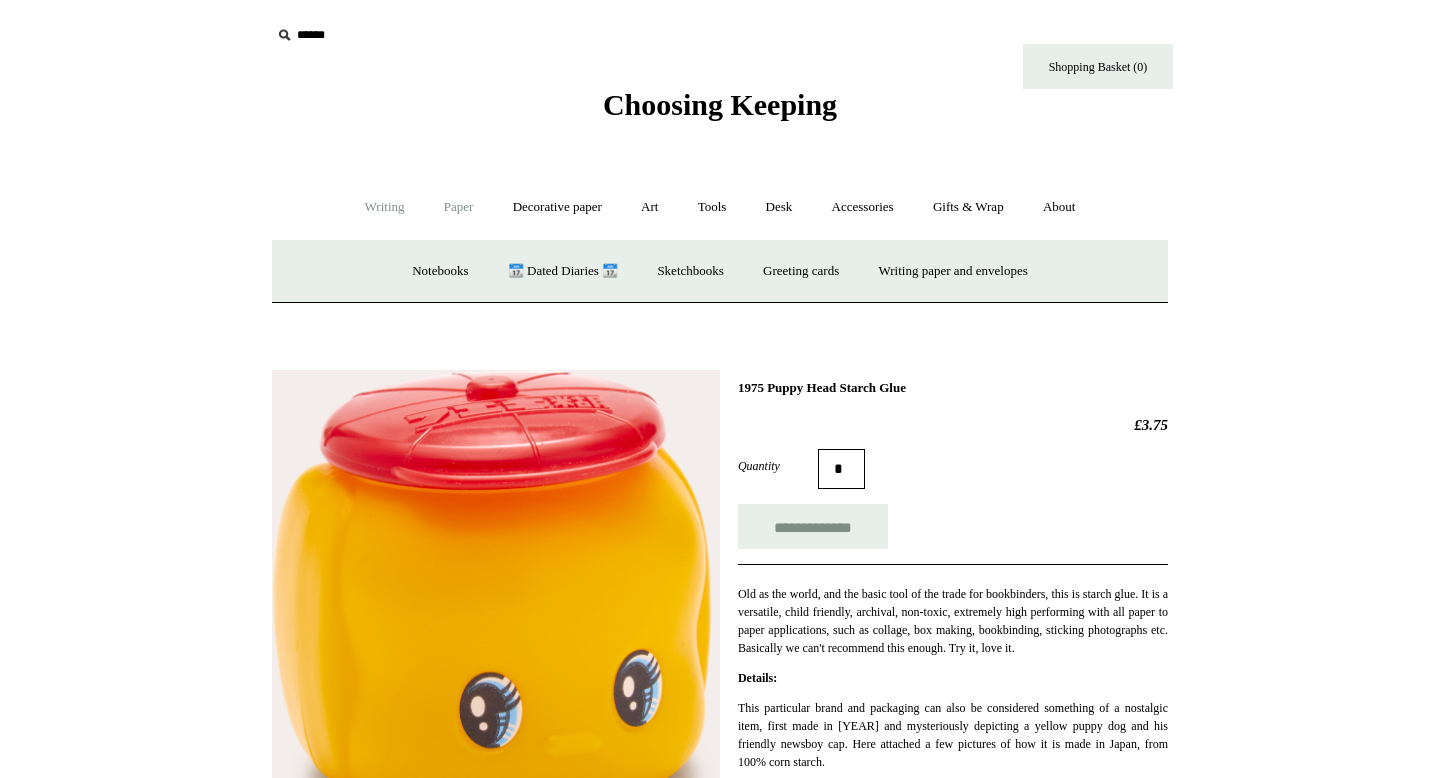 click on "Writing +" at bounding box center [385, 207] 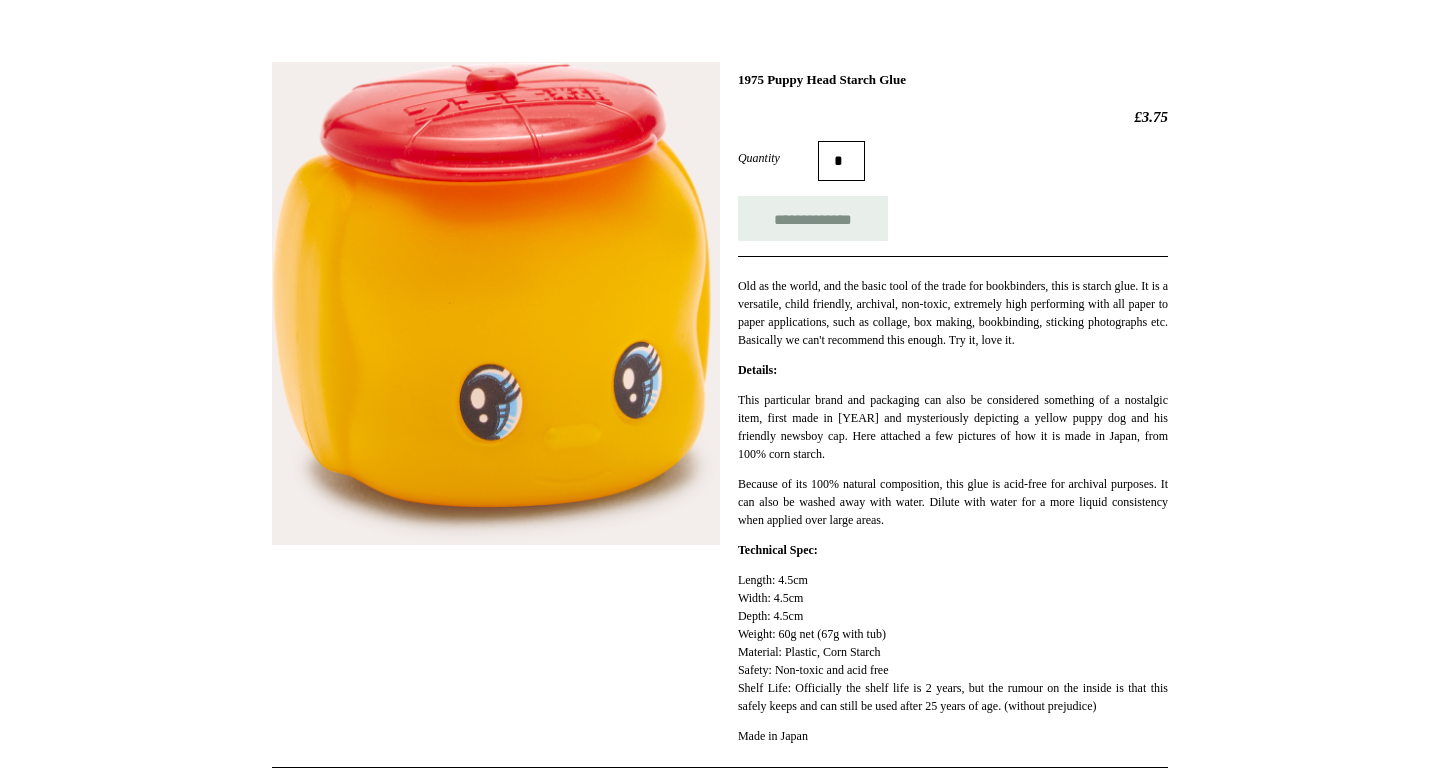 scroll, scrollTop: 0, scrollLeft: 0, axis: both 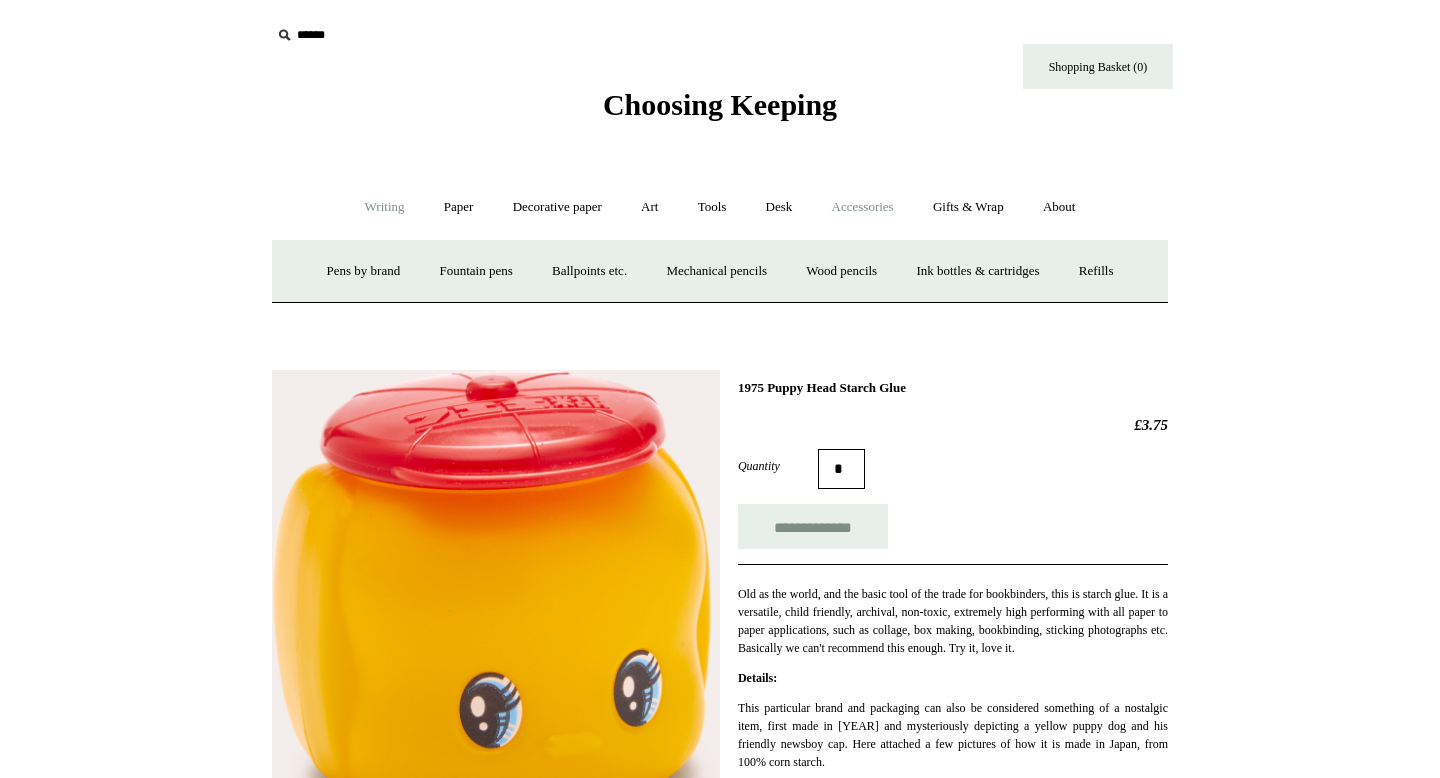 click on "Accessories +" at bounding box center (863, 207) 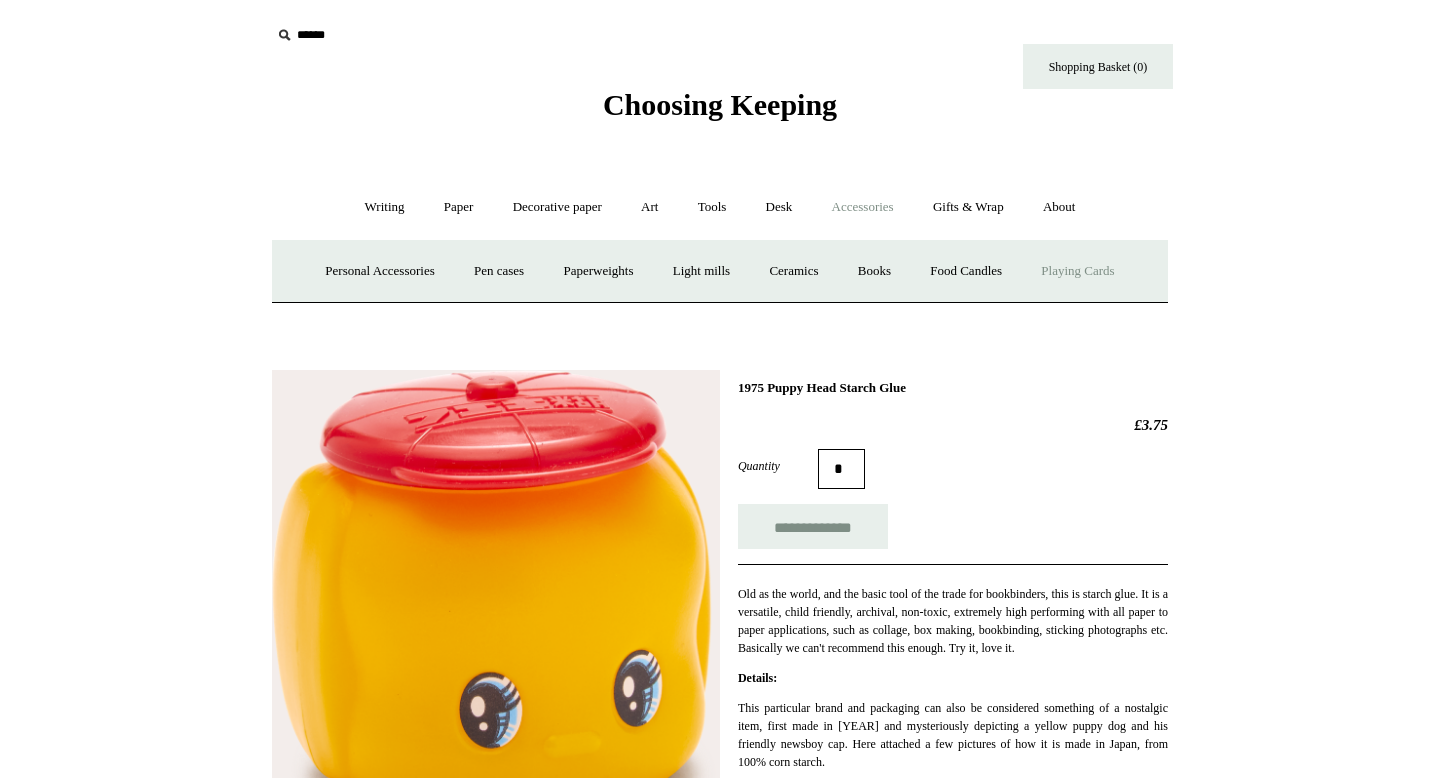 click on "Playing Cards" at bounding box center [1077, 271] 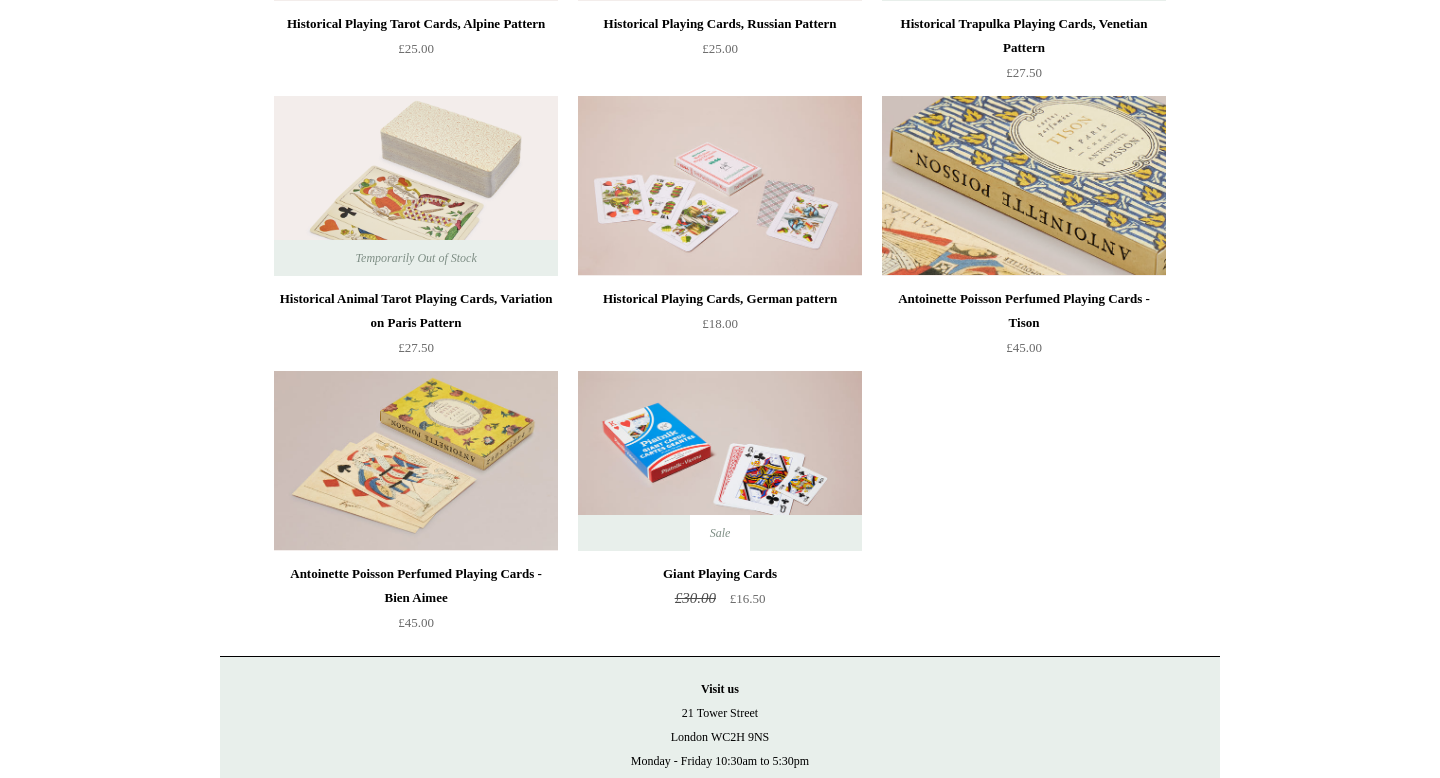 scroll, scrollTop: 0, scrollLeft: 0, axis: both 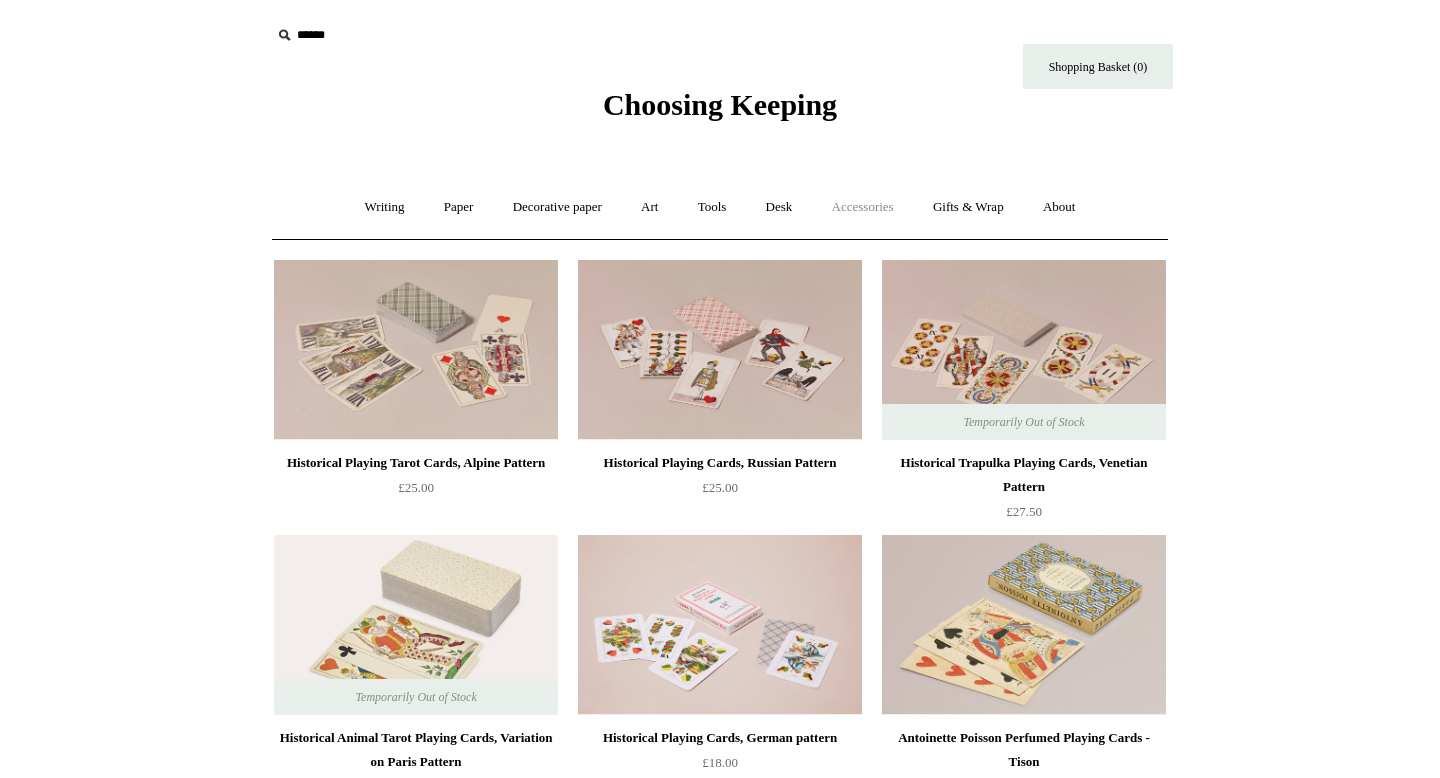 click on "Accessories +" at bounding box center [863, 207] 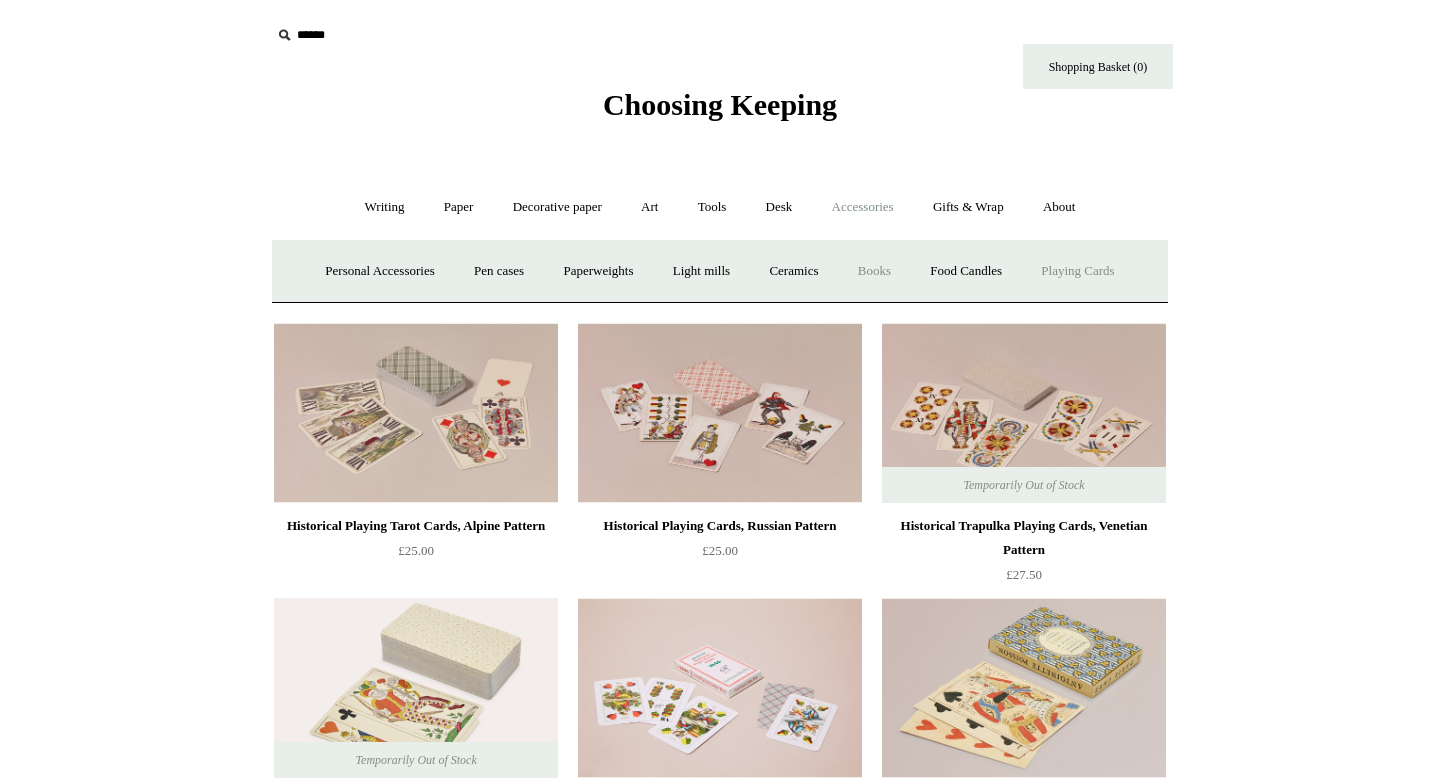 click on "Books" at bounding box center (874, 271) 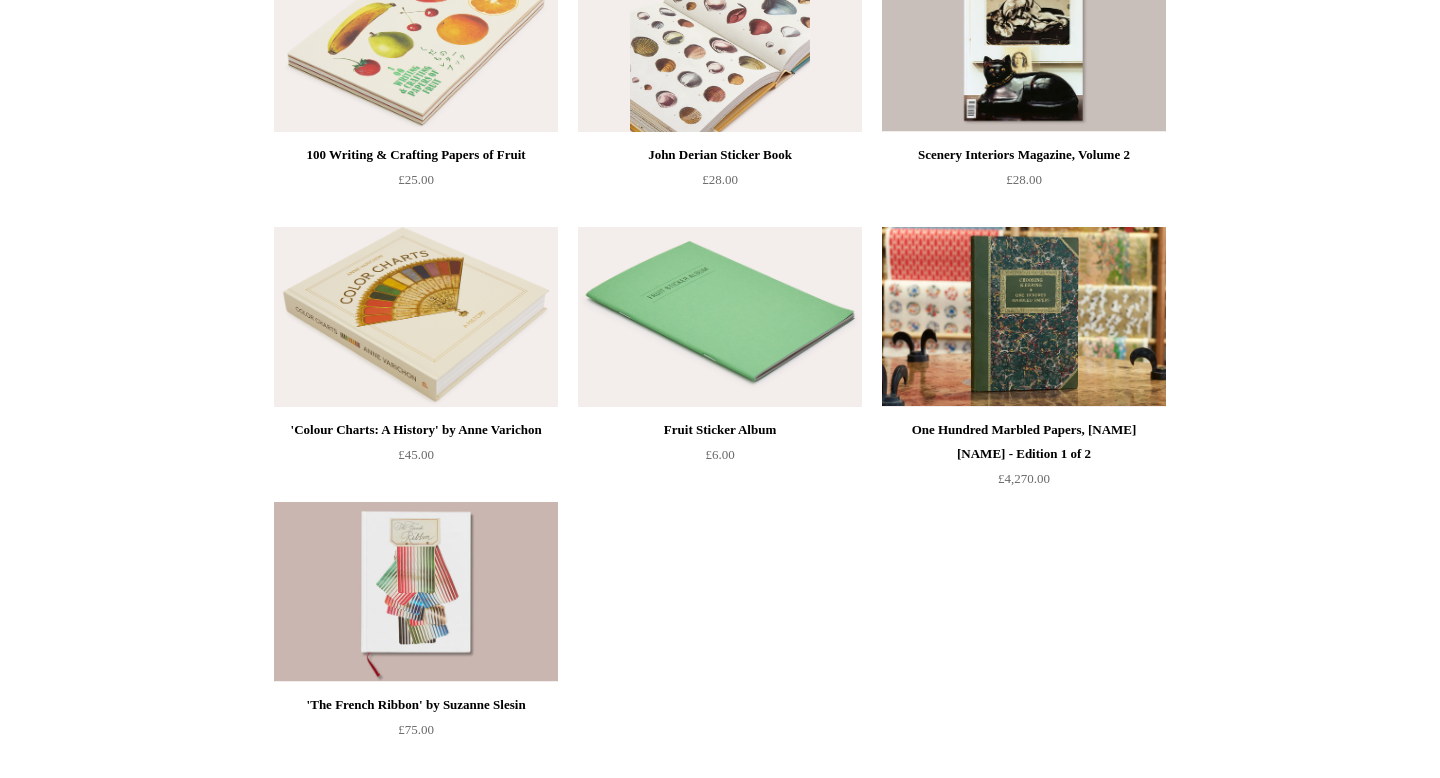 scroll, scrollTop: 0, scrollLeft: 0, axis: both 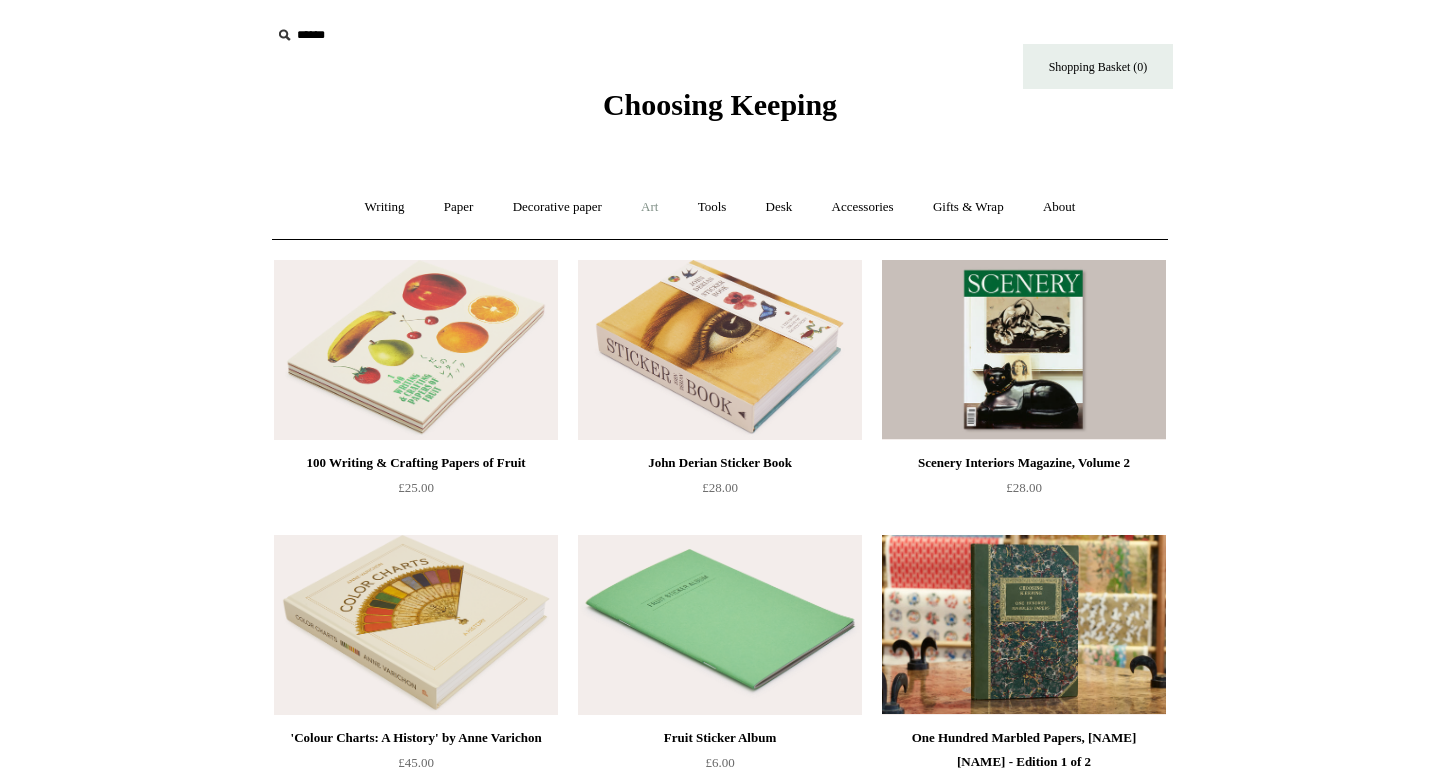 click on "Art +" at bounding box center (649, 207) 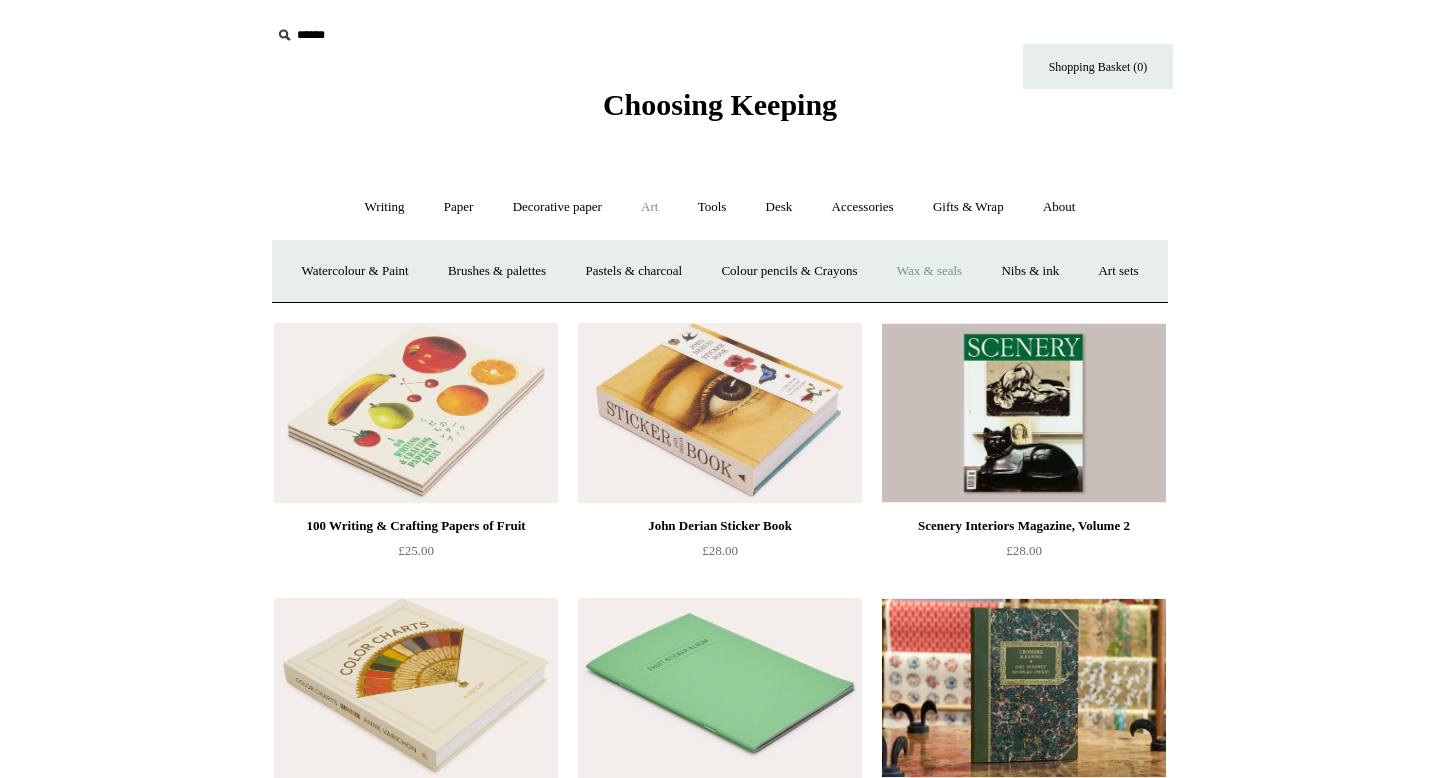 click on "Wax & seals" at bounding box center [929, 271] 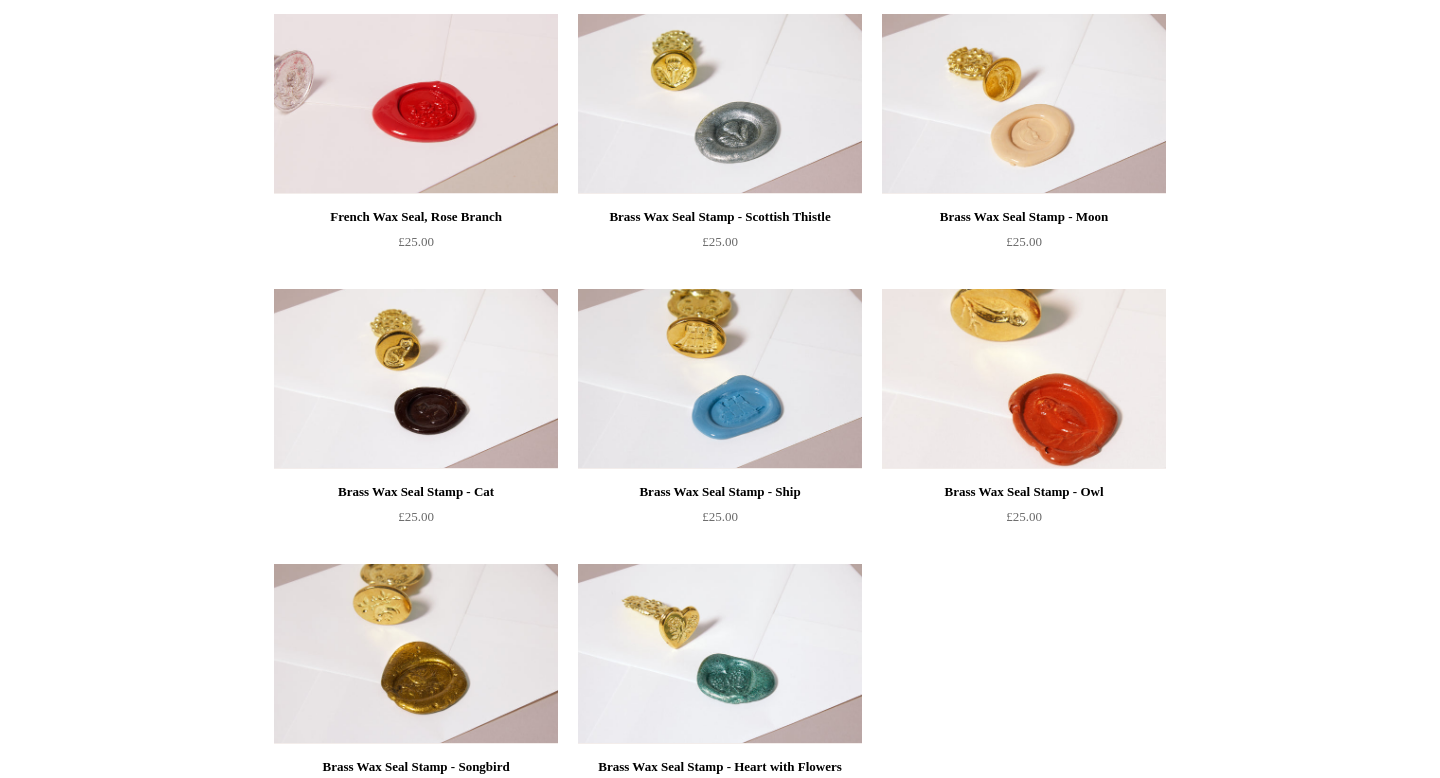 scroll, scrollTop: 1350, scrollLeft: 0, axis: vertical 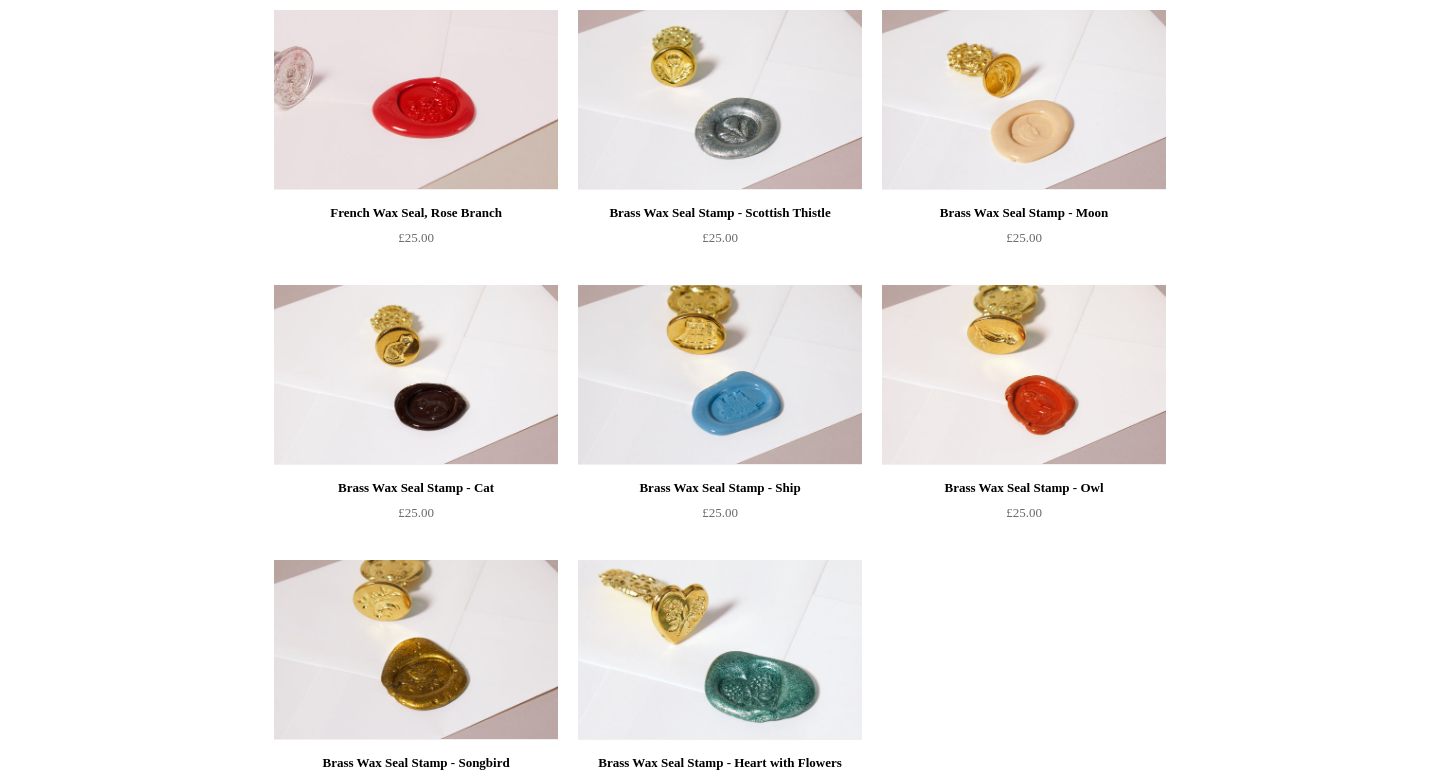 click at bounding box center (720, 650) 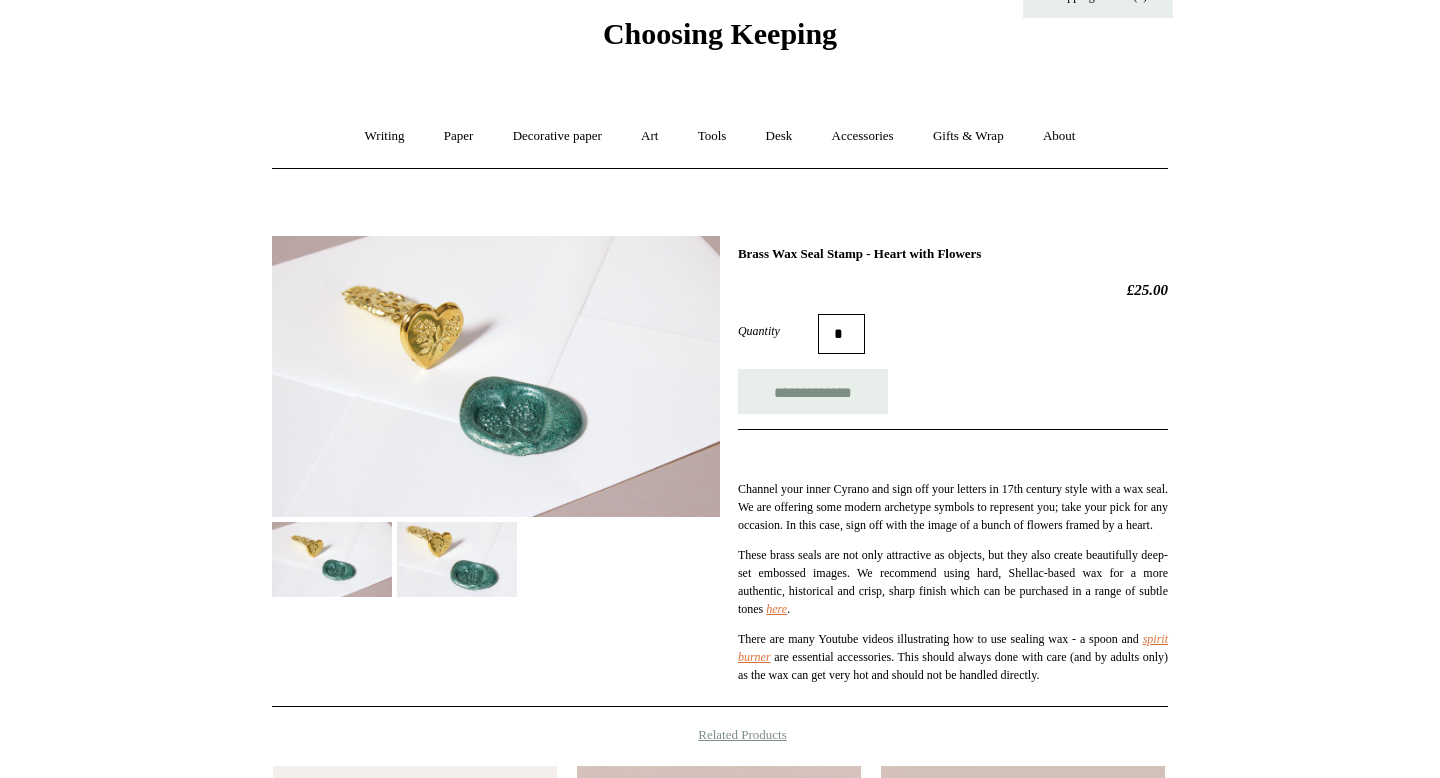 scroll, scrollTop: 0, scrollLeft: 0, axis: both 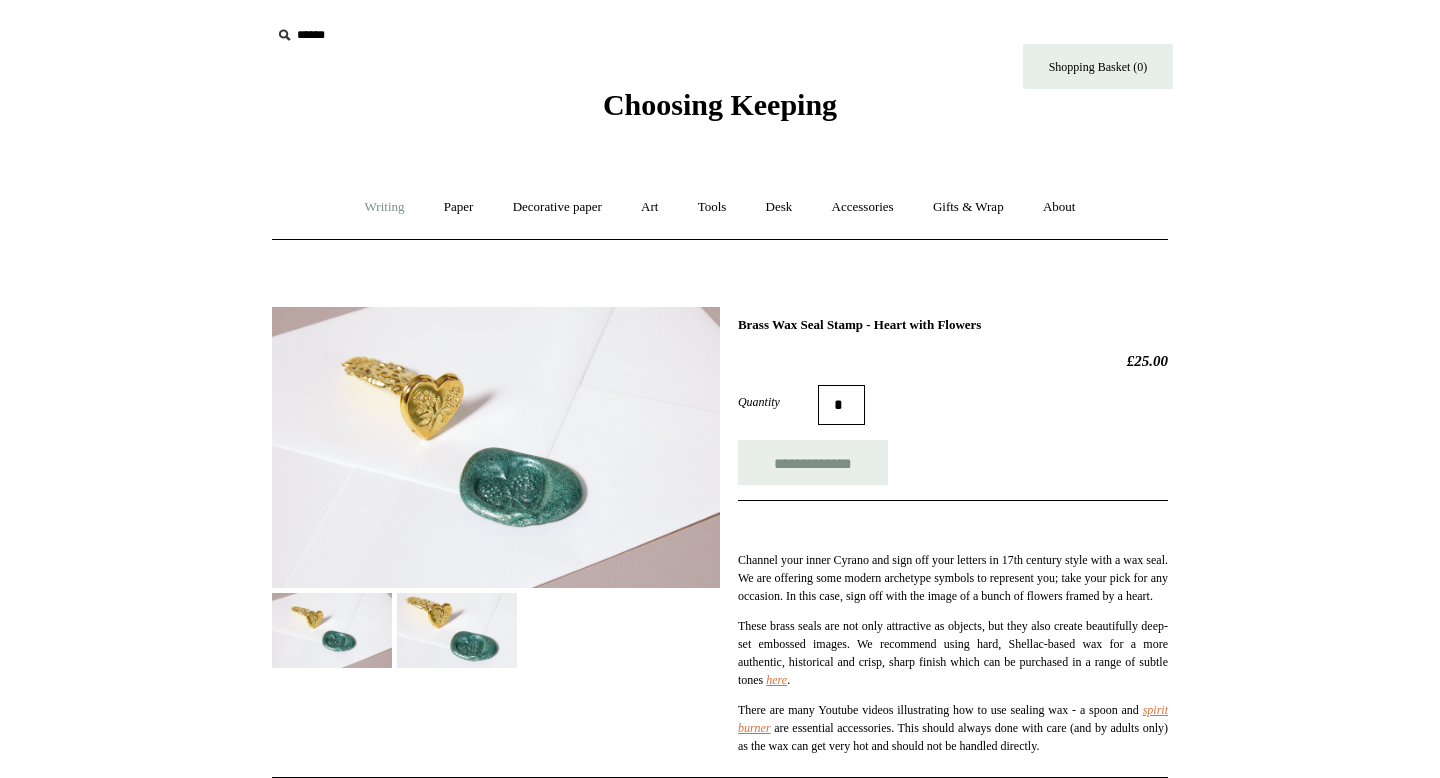 click on "Writing +" at bounding box center (385, 207) 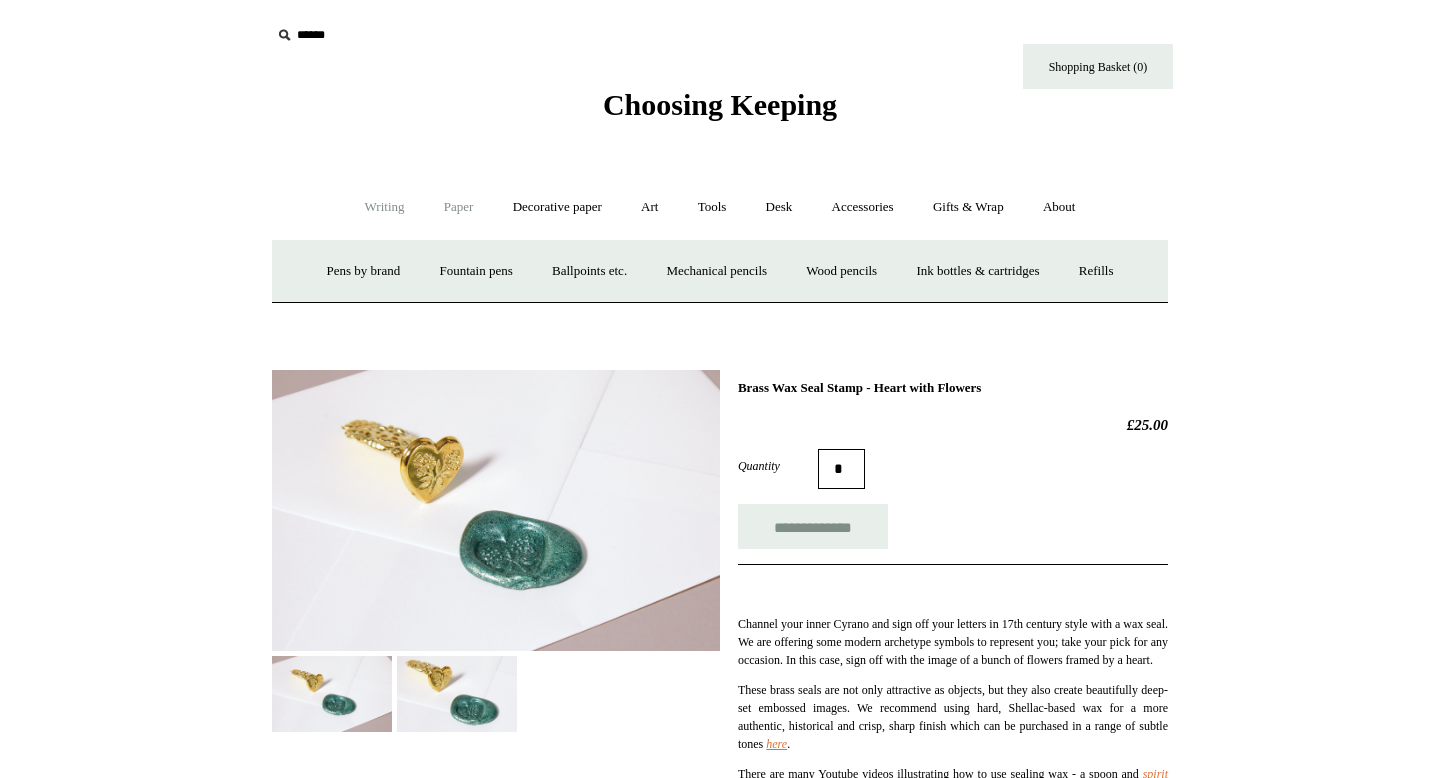 click on "Paper +" at bounding box center (459, 207) 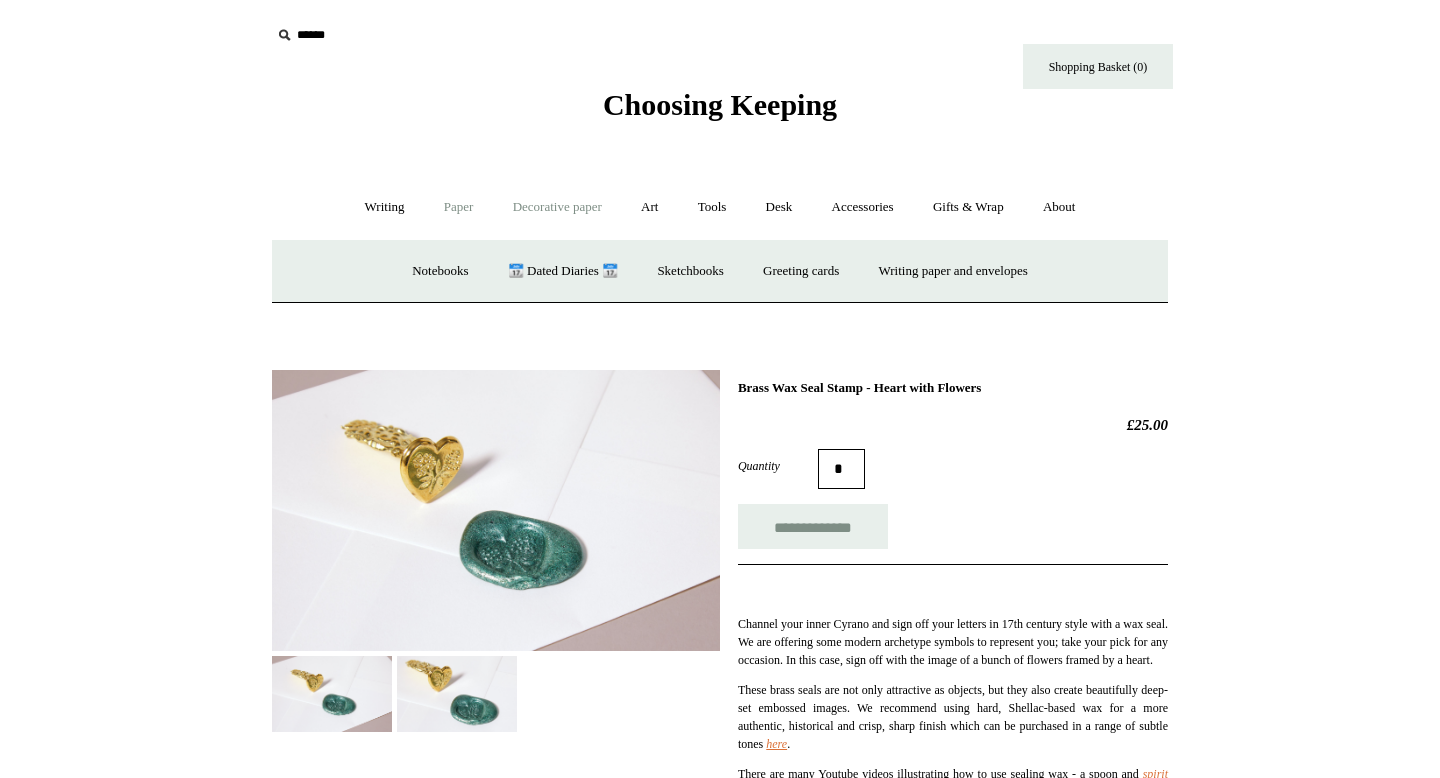click on "Decorative paper +" at bounding box center (557, 207) 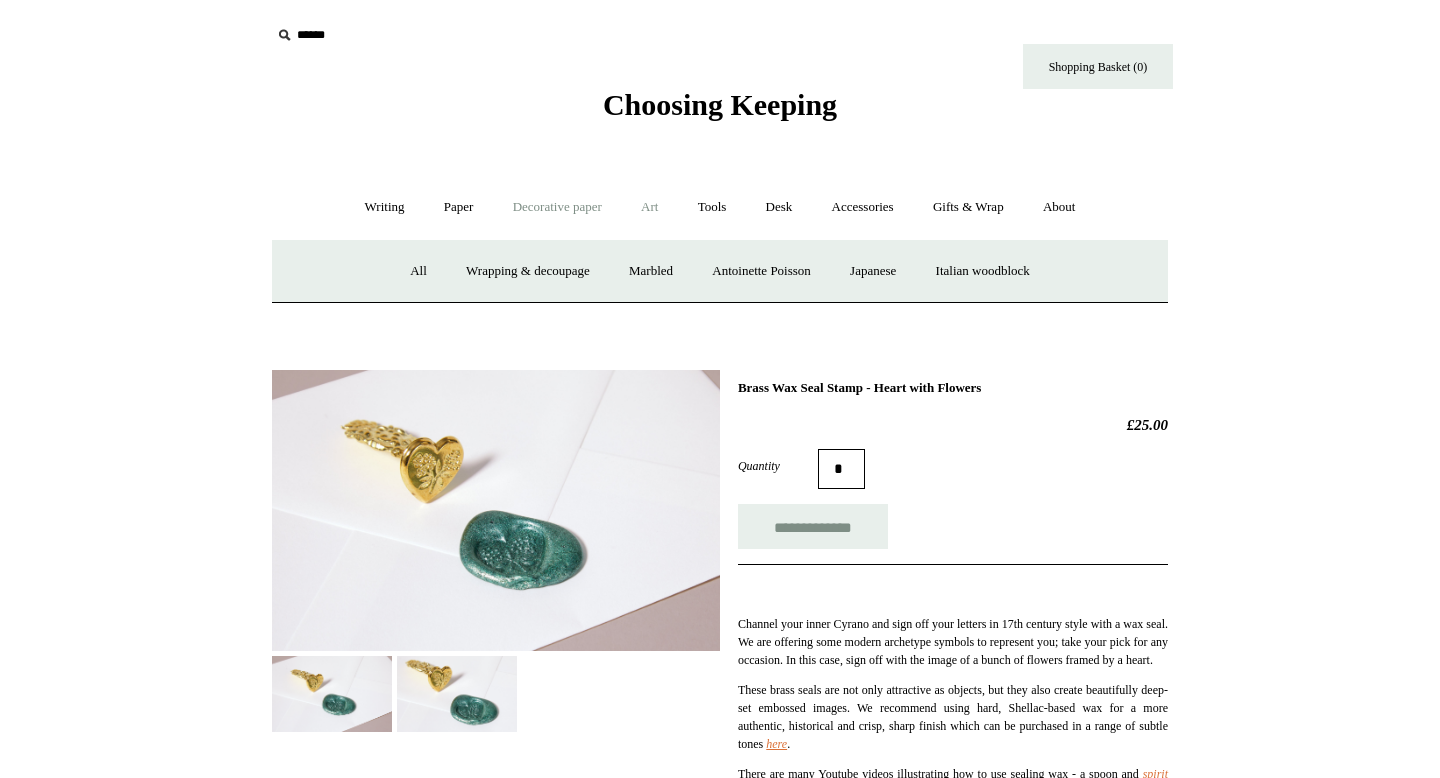 click on "Art +" at bounding box center [649, 207] 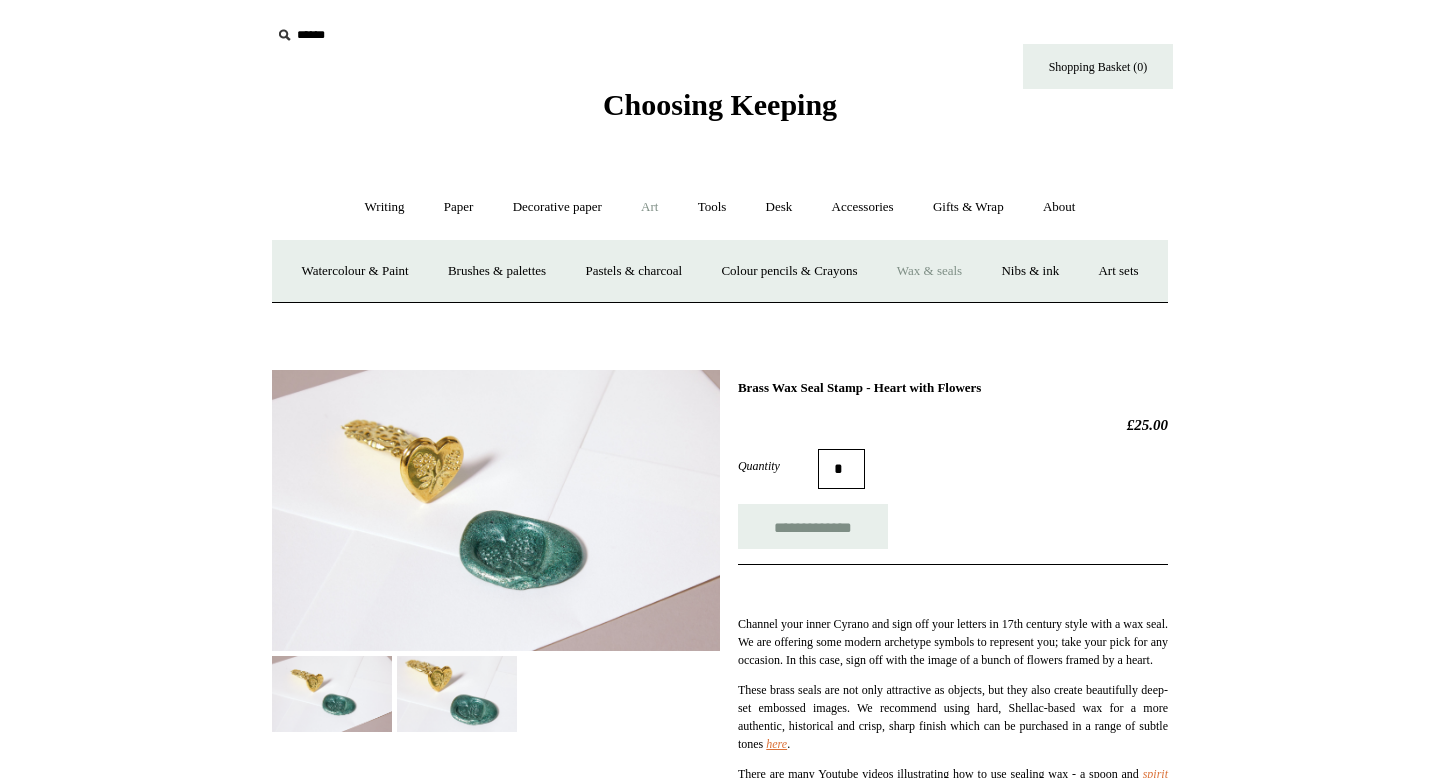 click on "Choosing Keeping" at bounding box center (720, 104) 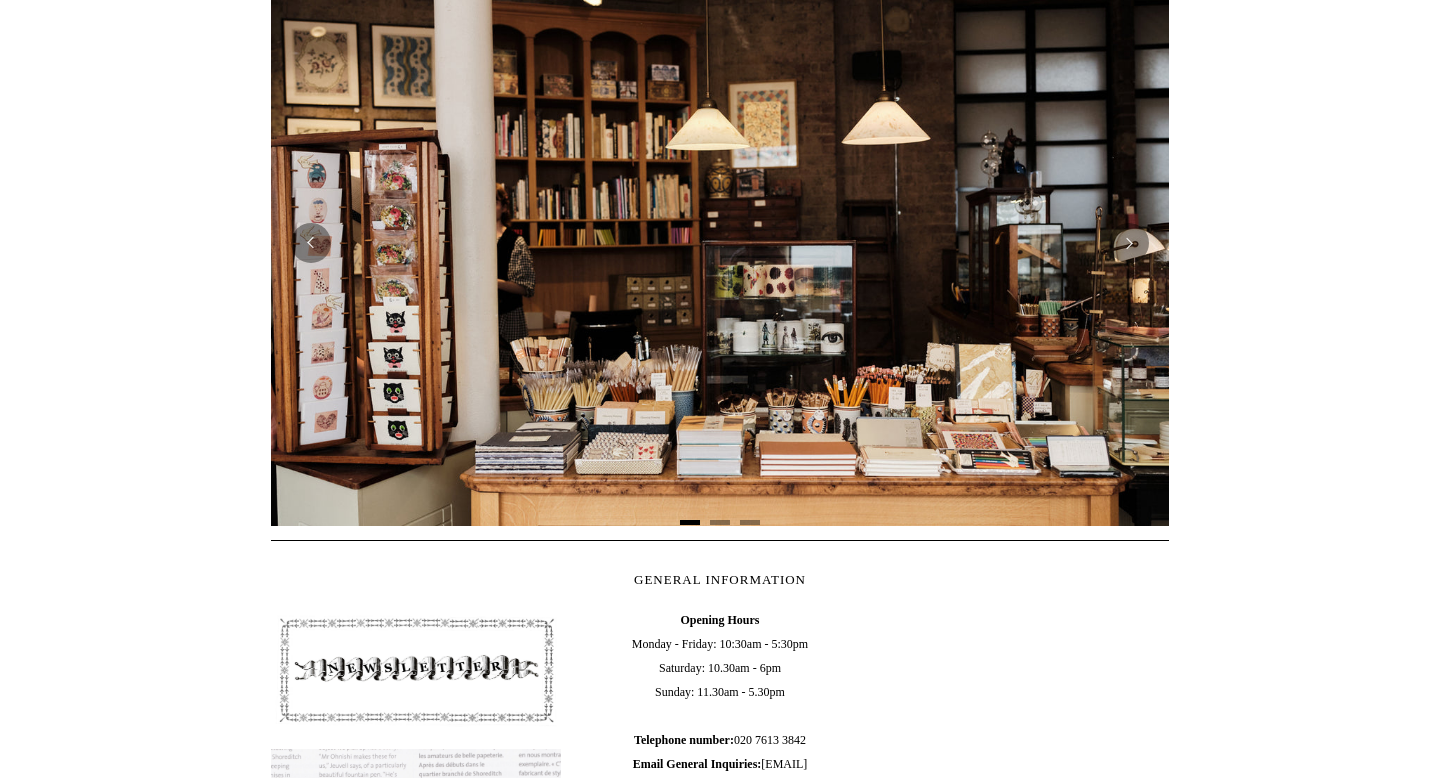 scroll, scrollTop: 0, scrollLeft: 0, axis: both 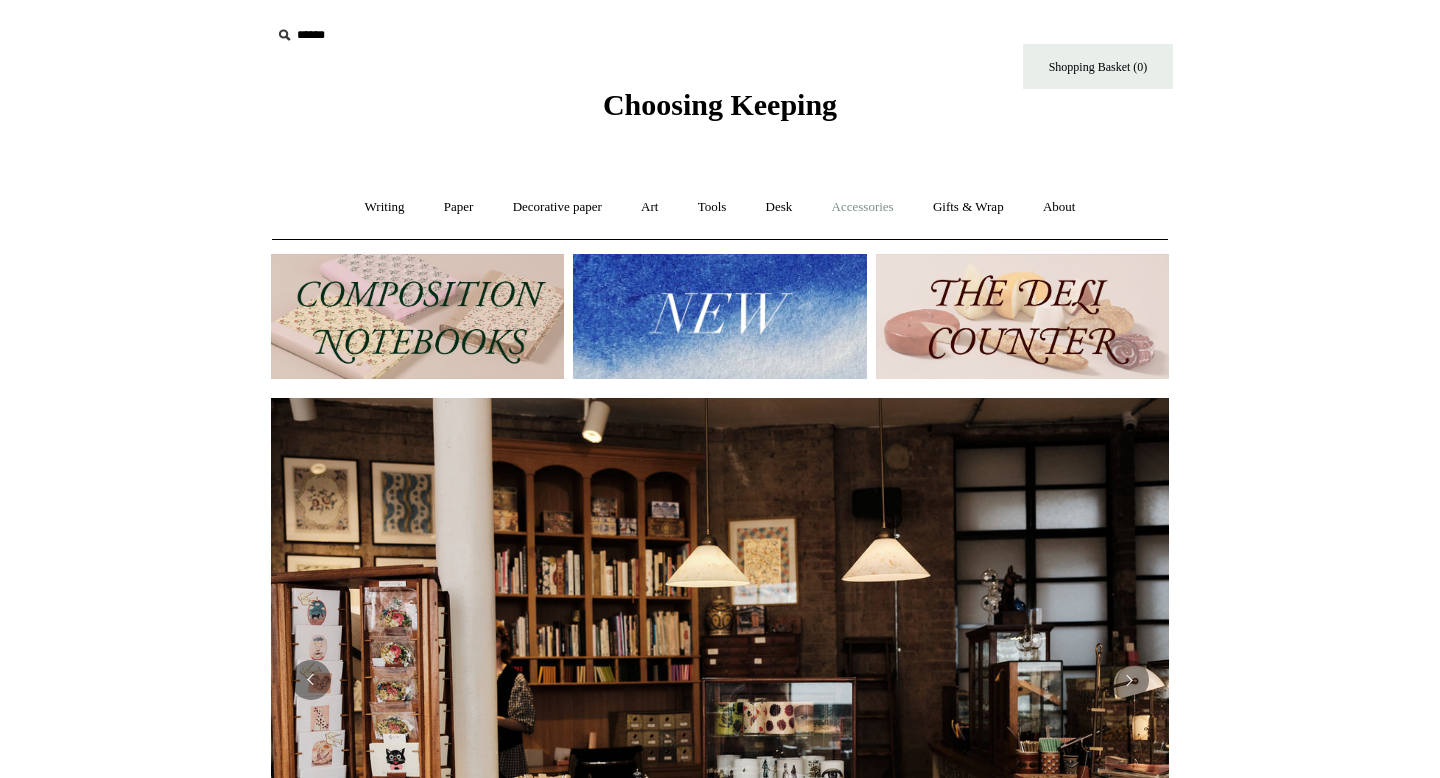 click on "Accessories +" at bounding box center (863, 207) 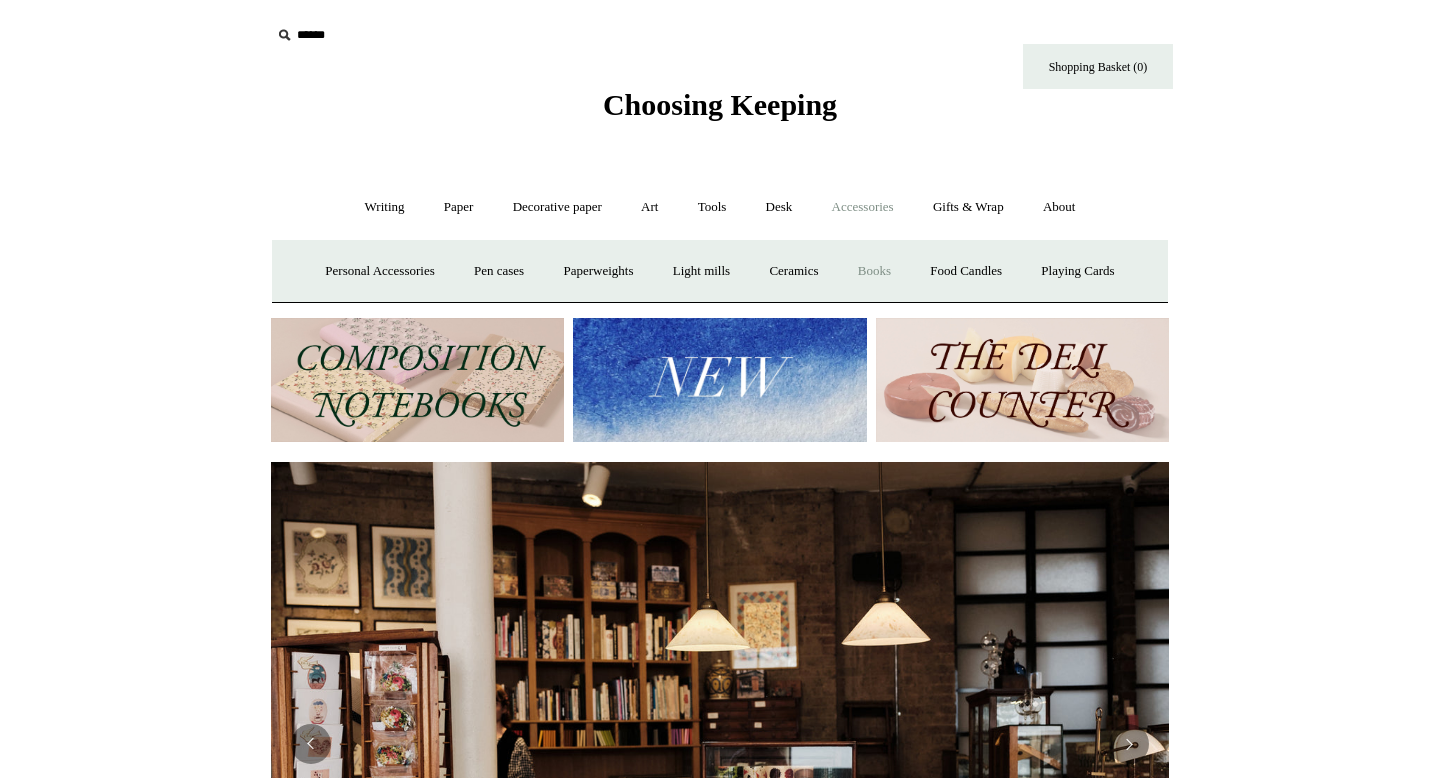 click on "Books" at bounding box center [874, 271] 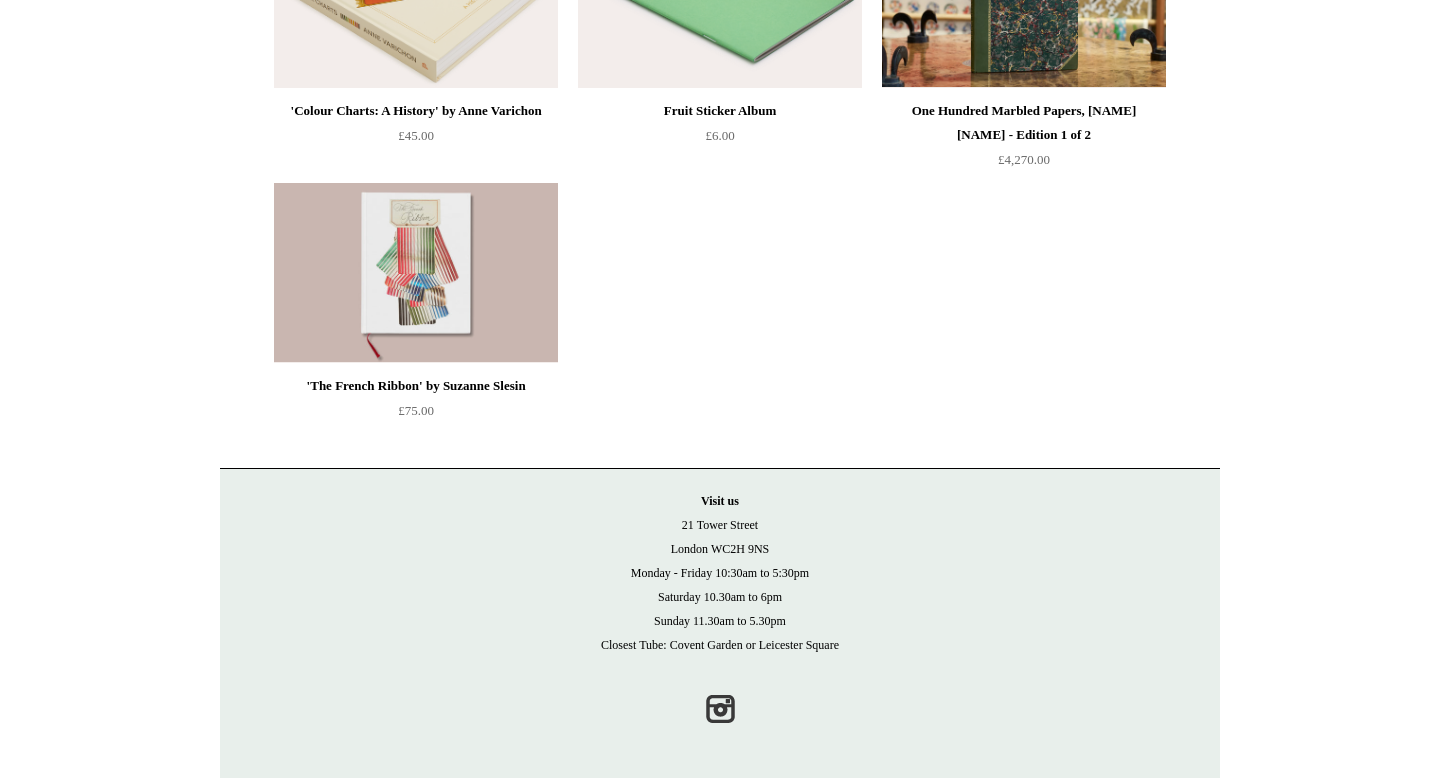 scroll, scrollTop: 0, scrollLeft: 0, axis: both 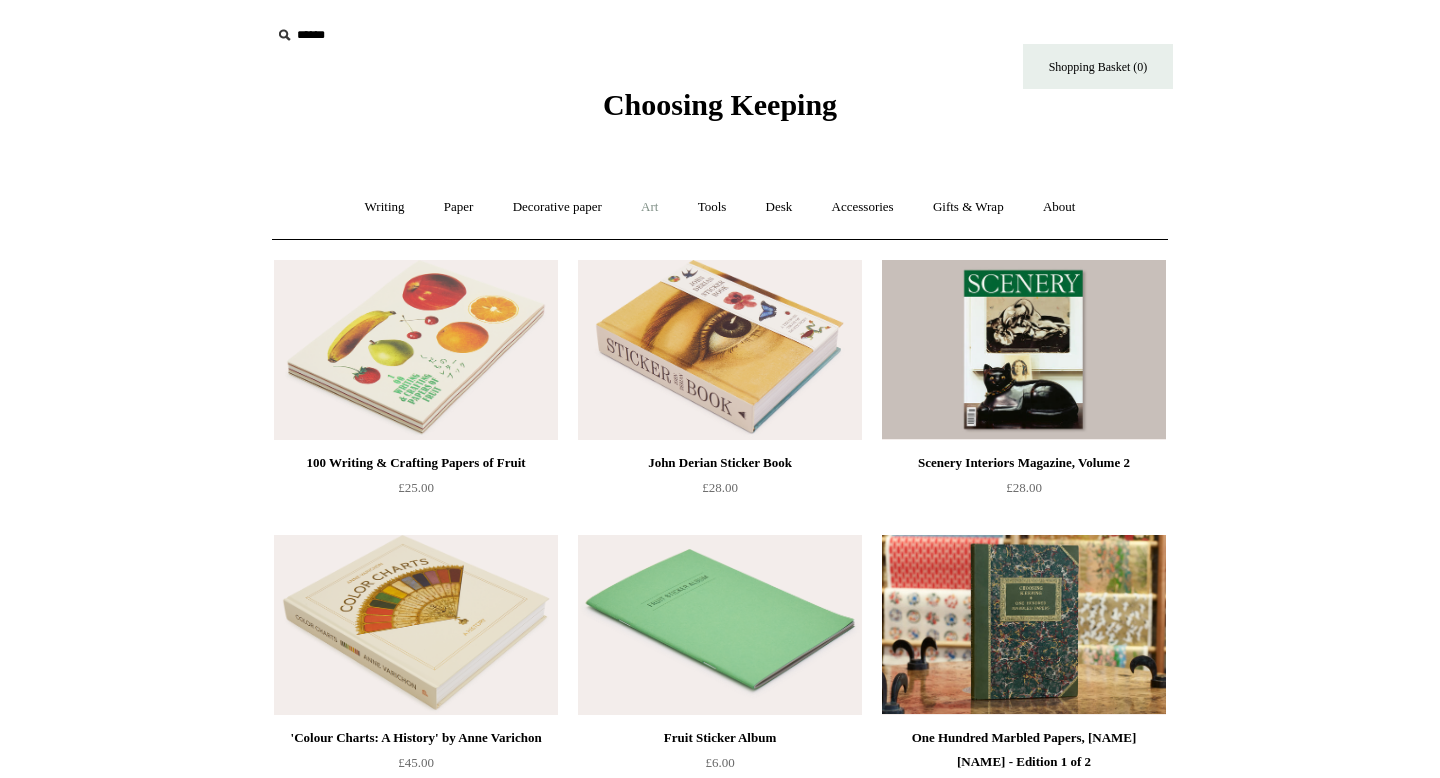 click on "Art +" at bounding box center (649, 207) 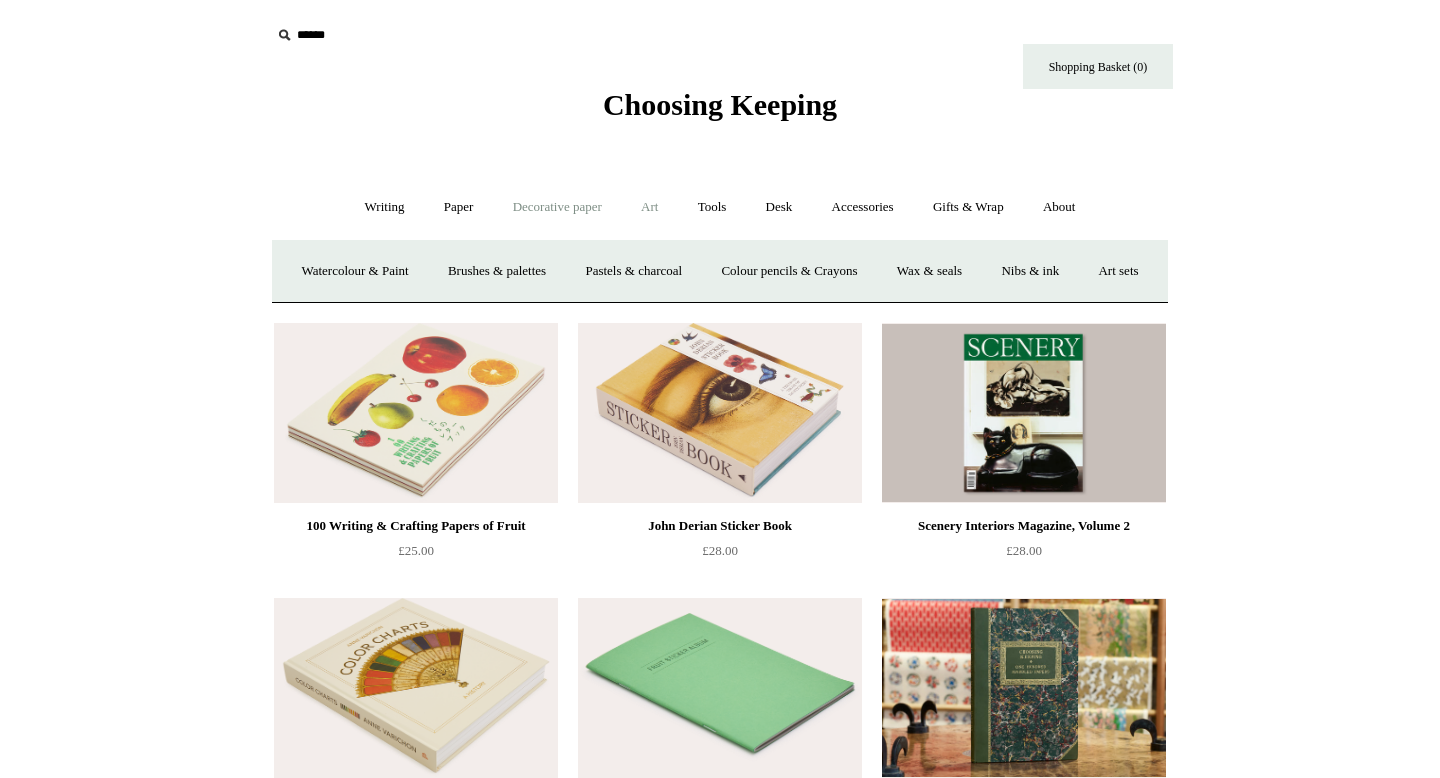 click on "Decorative paper +" at bounding box center [557, 207] 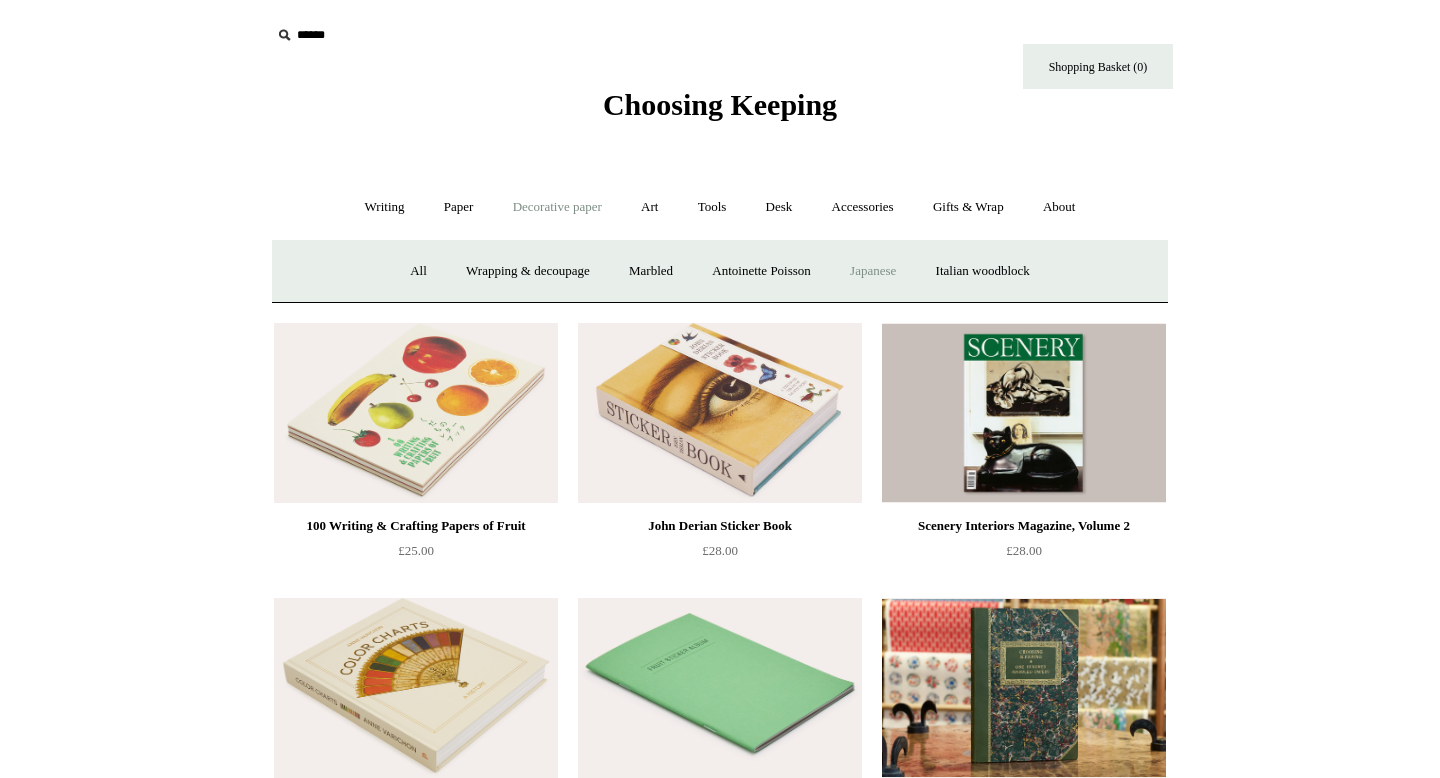 click on "Japanese" at bounding box center [873, 271] 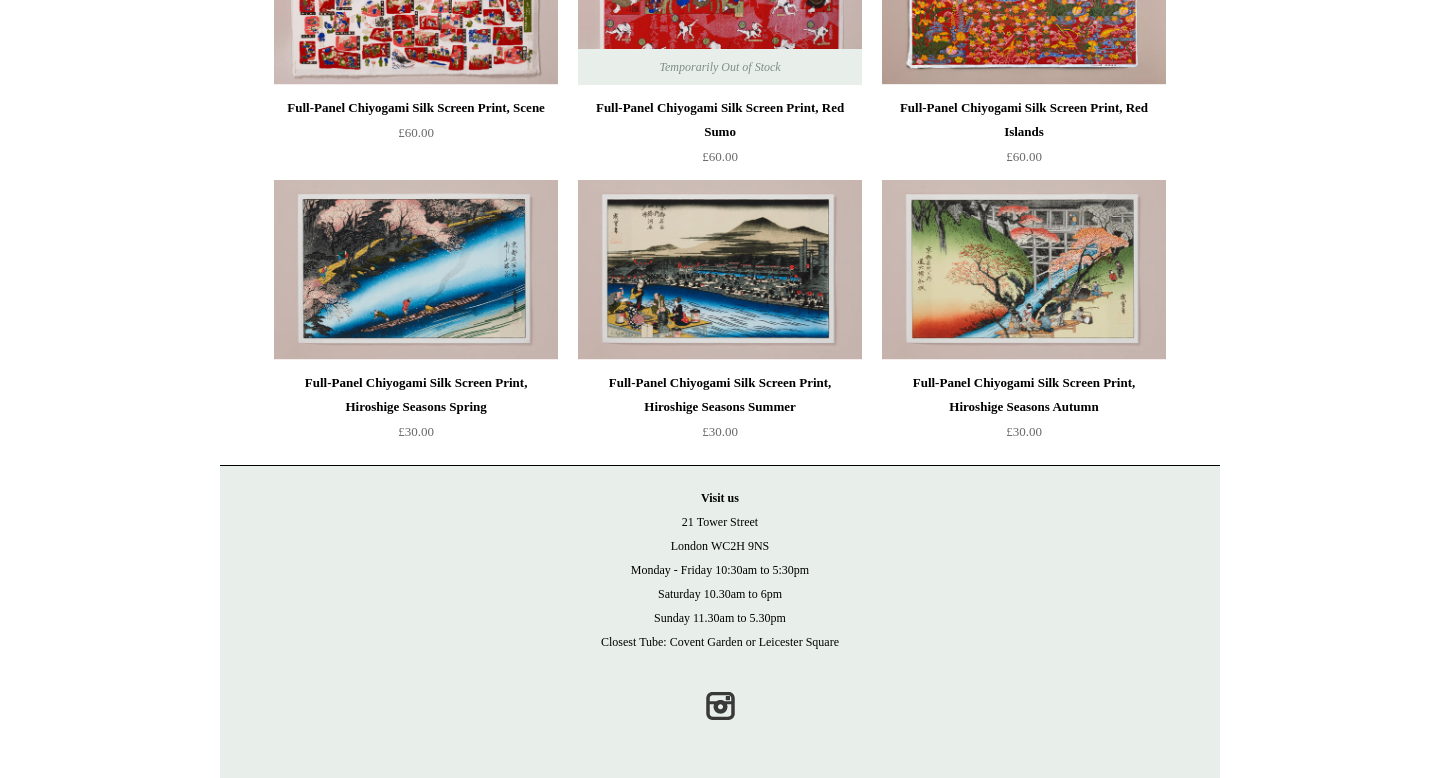 scroll, scrollTop: 0, scrollLeft: 0, axis: both 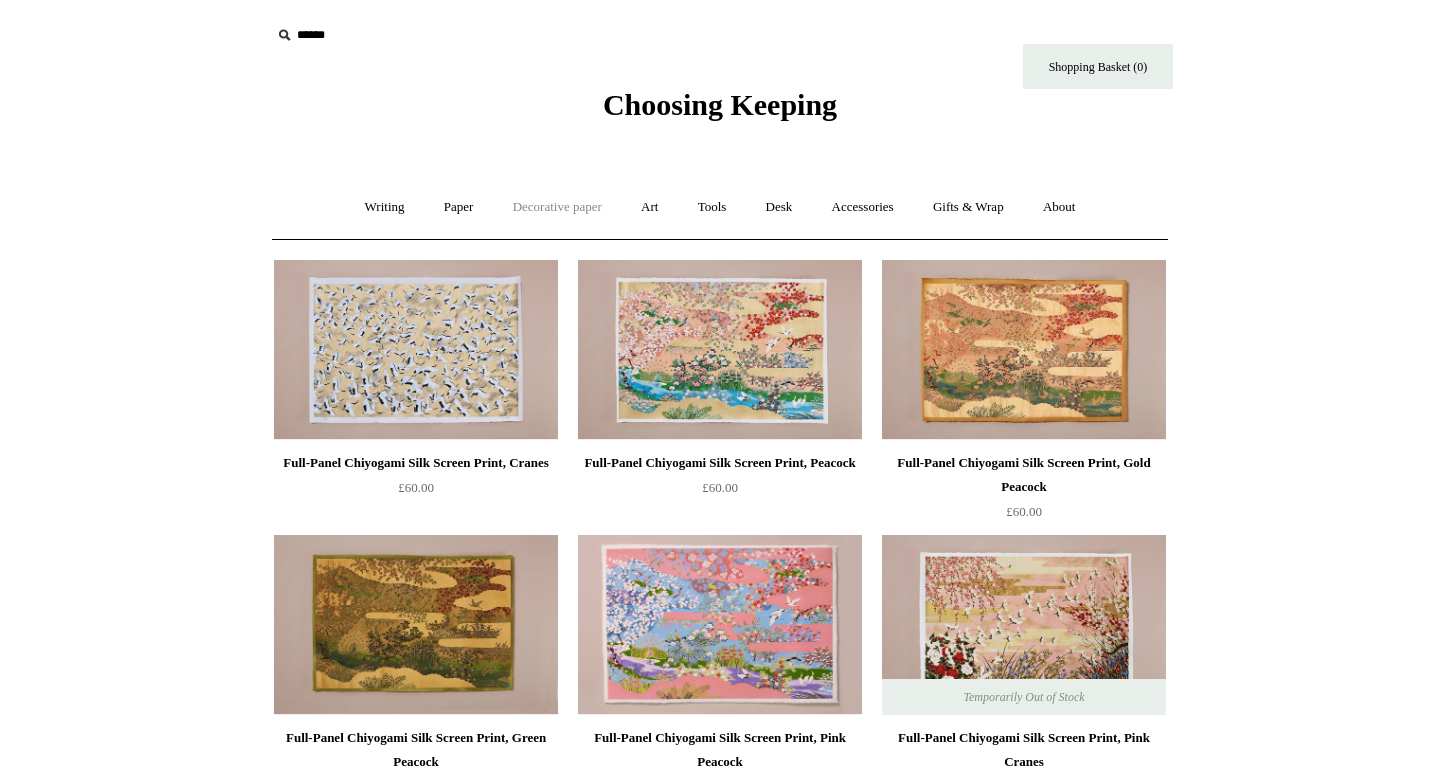 click on "Decorative paper +" at bounding box center (557, 207) 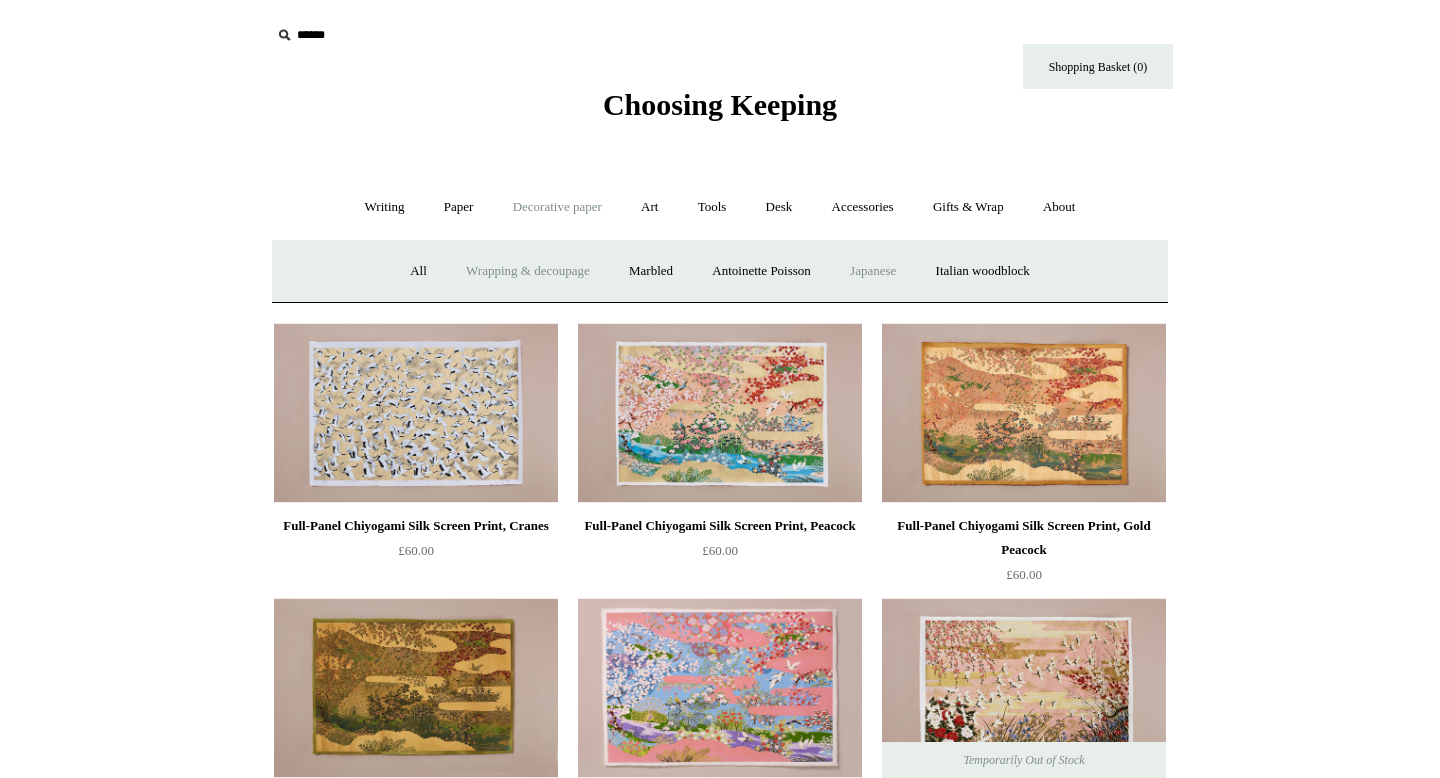 click on "Wrapping & decoupage" at bounding box center [528, 271] 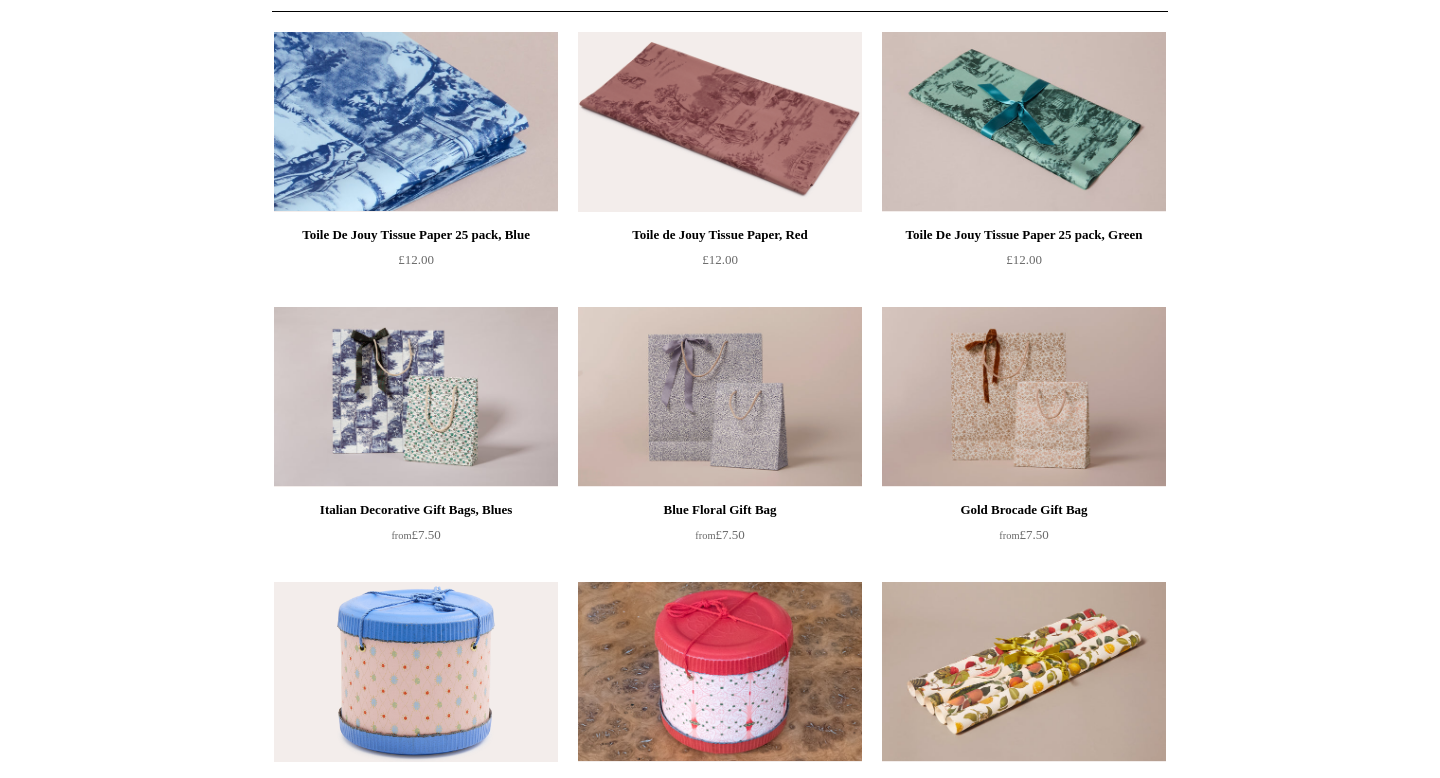 scroll, scrollTop: 0, scrollLeft: 0, axis: both 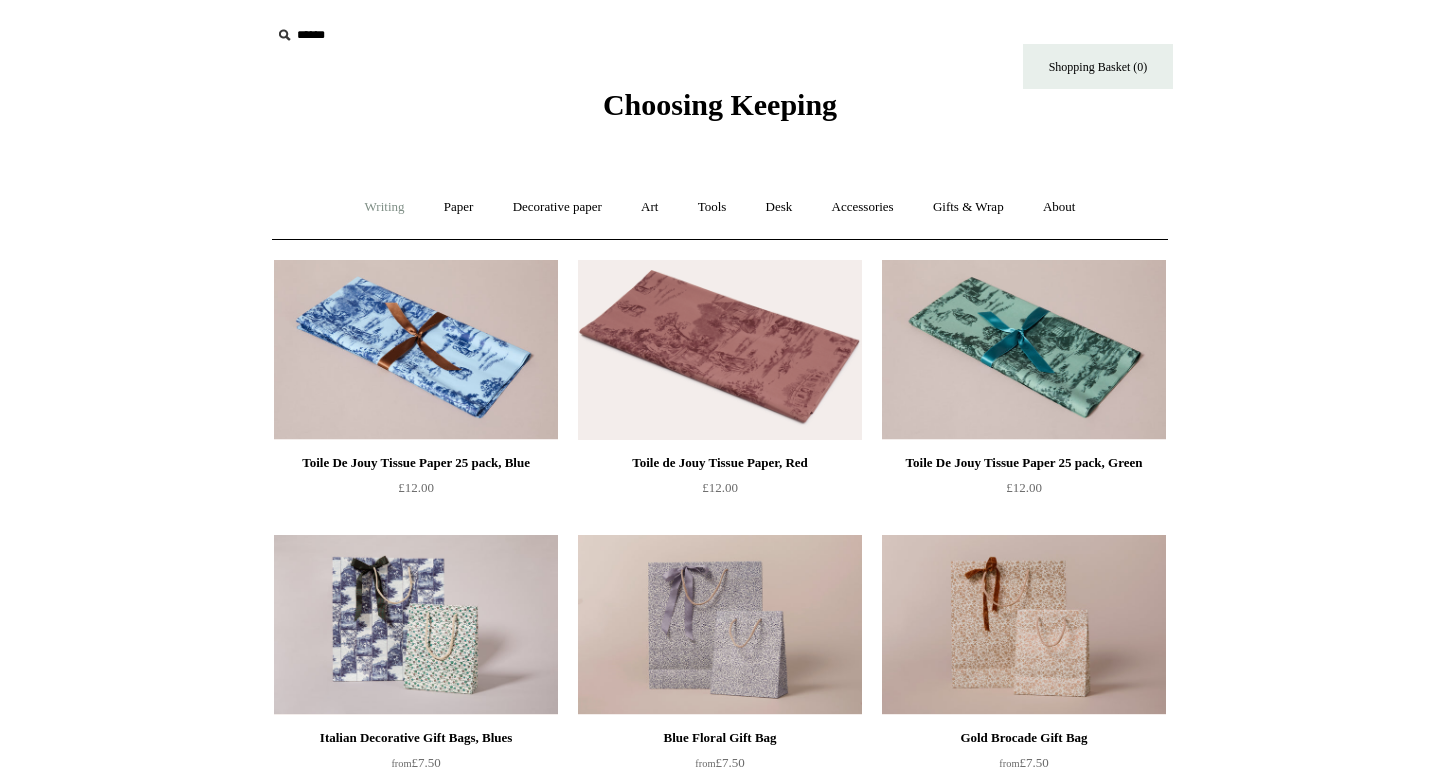 click on "Writing +" at bounding box center (385, 207) 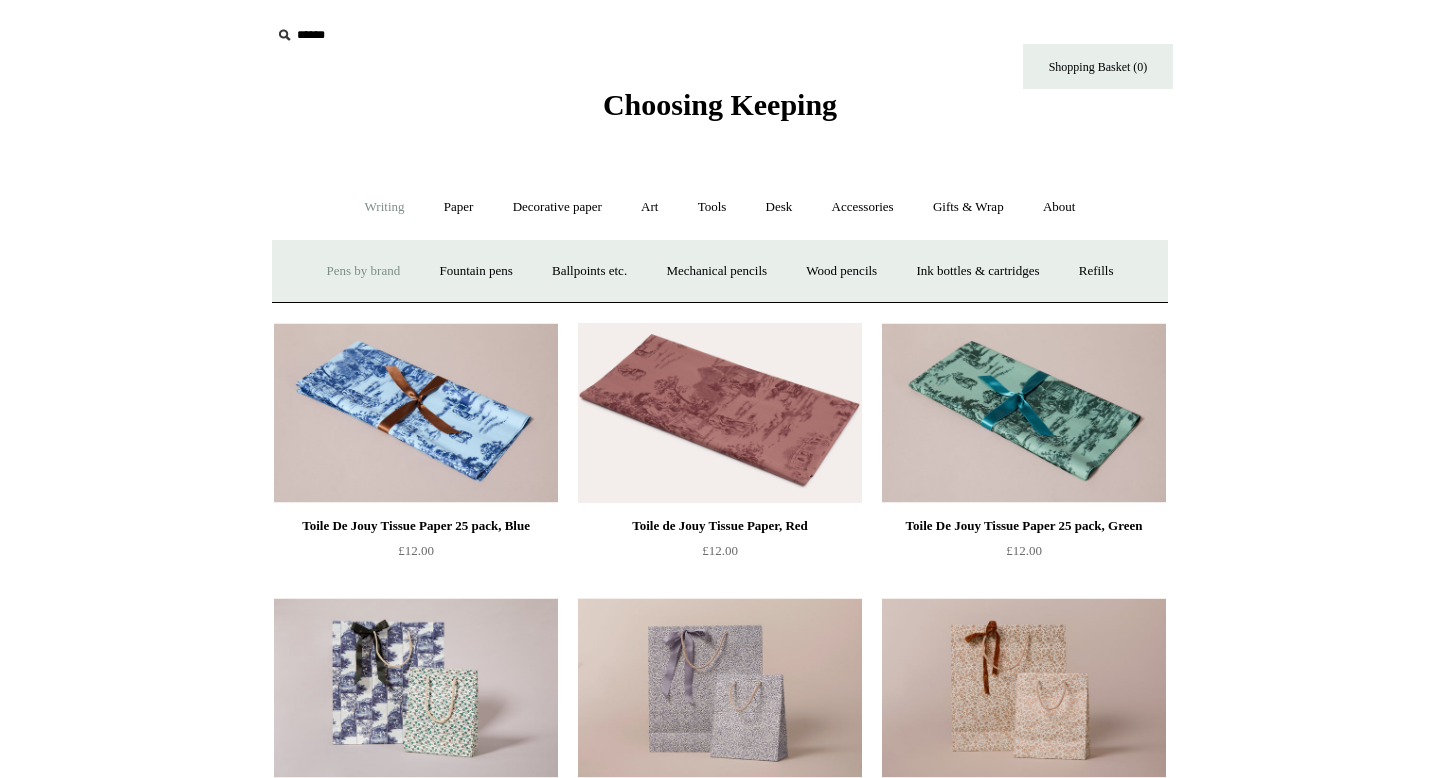 click on "Pens by brand +" at bounding box center [364, 271] 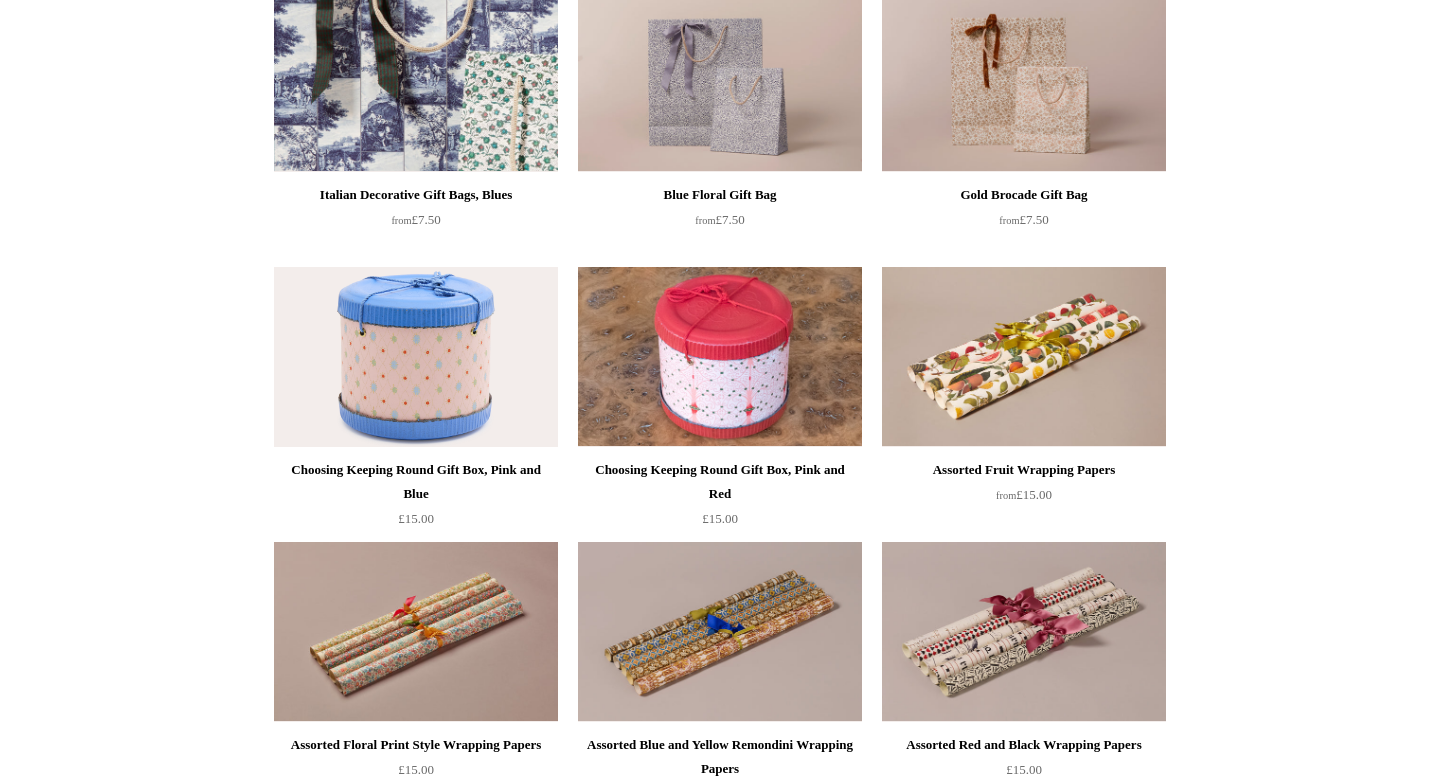 scroll, scrollTop: 0, scrollLeft: 0, axis: both 